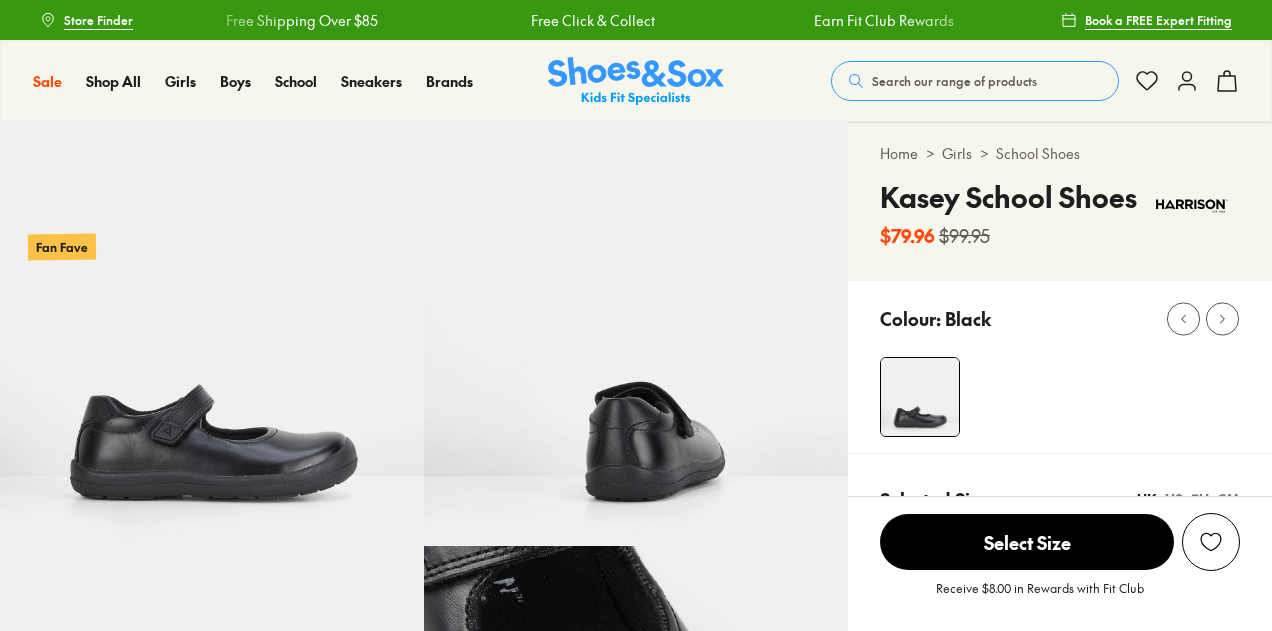 scroll, scrollTop: 0, scrollLeft: 0, axis: both 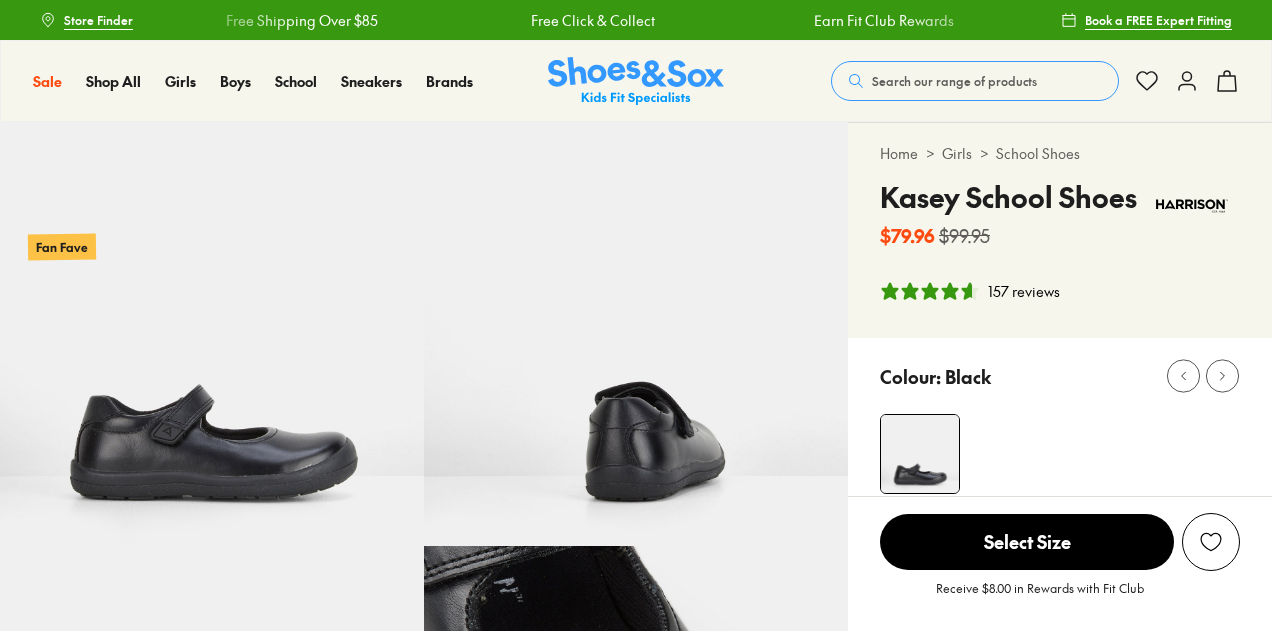 select on "*" 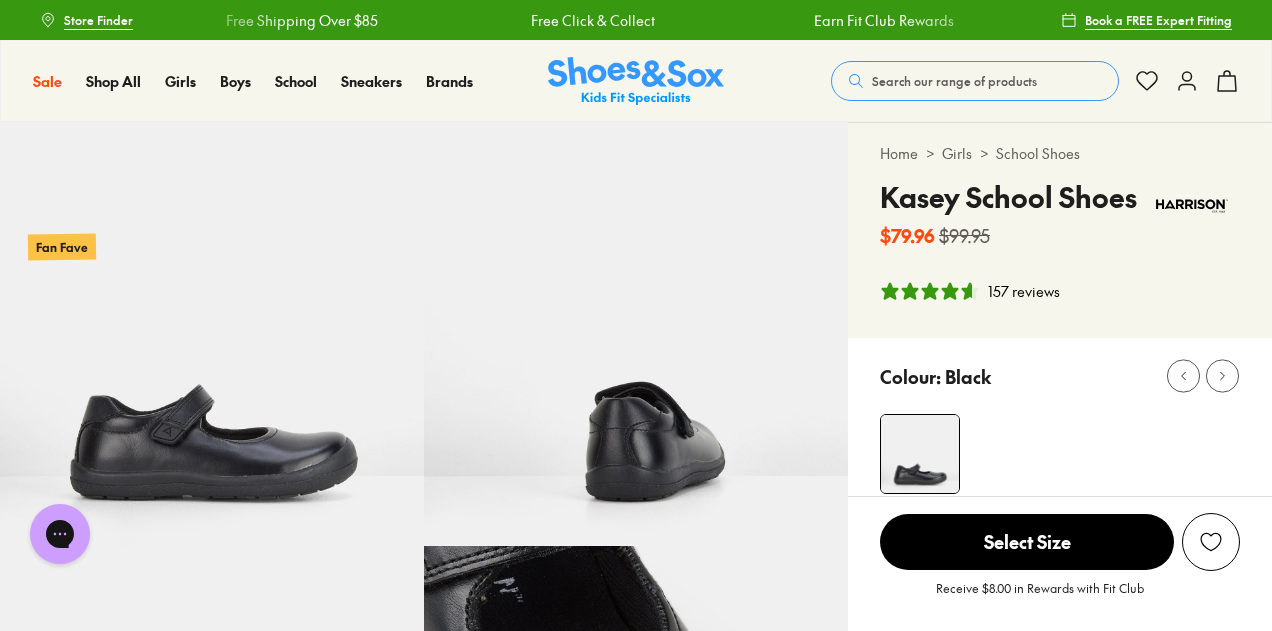 scroll, scrollTop: 0, scrollLeft: 0, axis: both 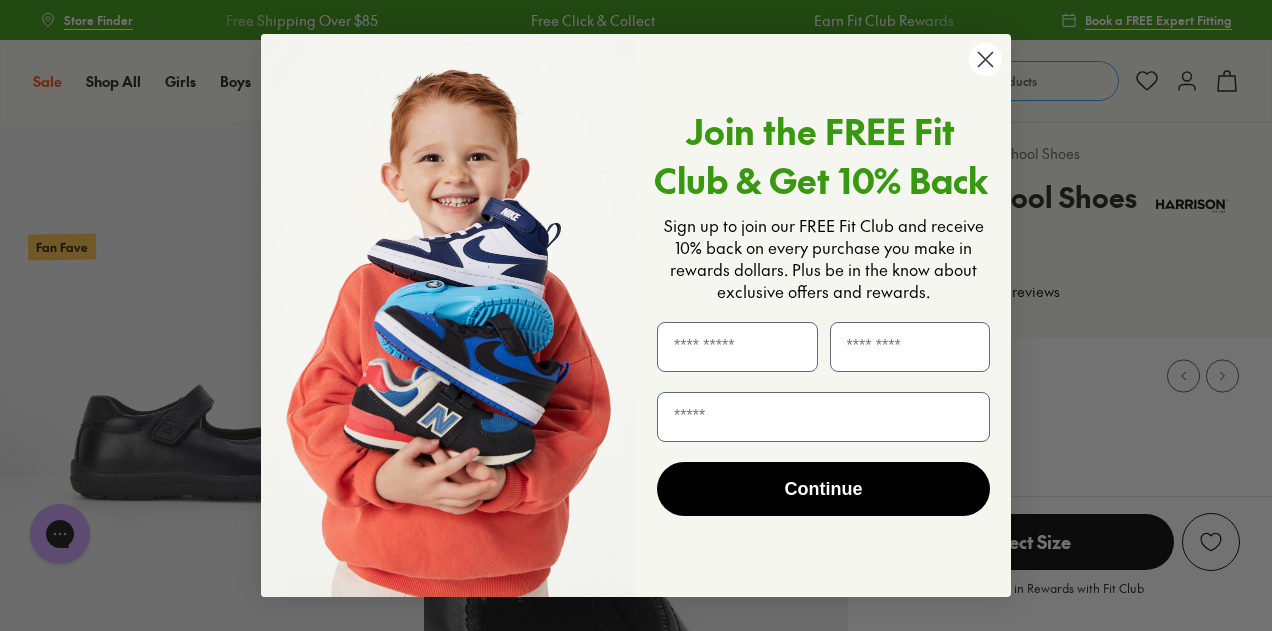 click 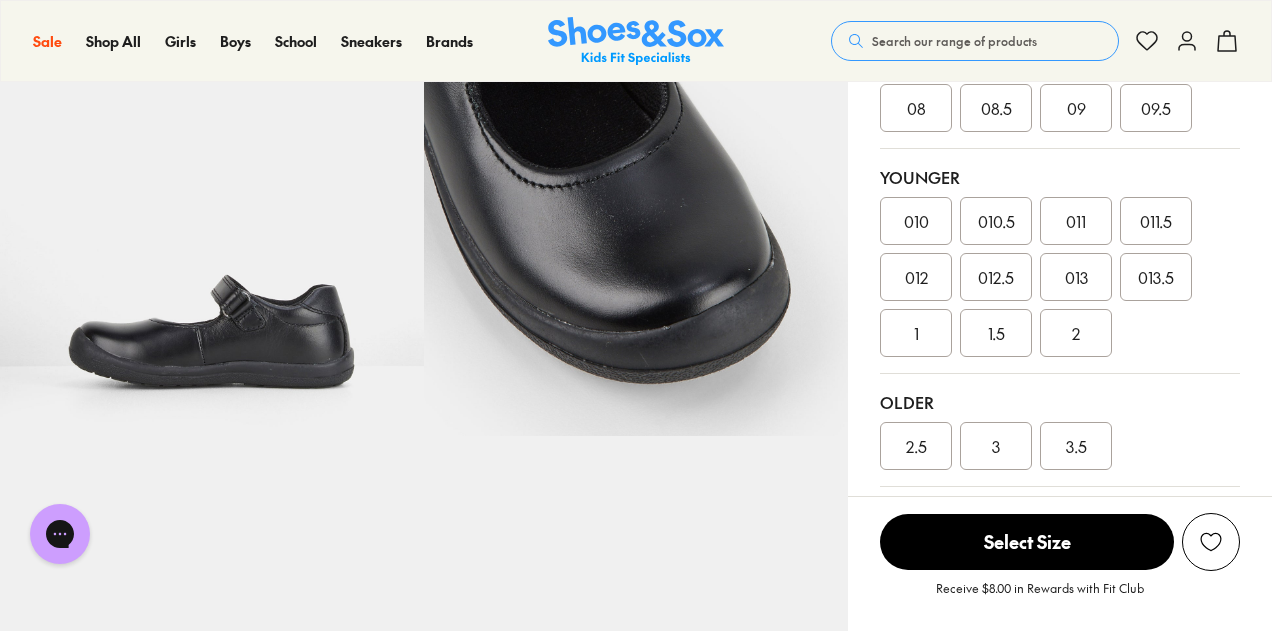 scroll, scrollTop: 600, scrollLeft: 0, axis: vertical 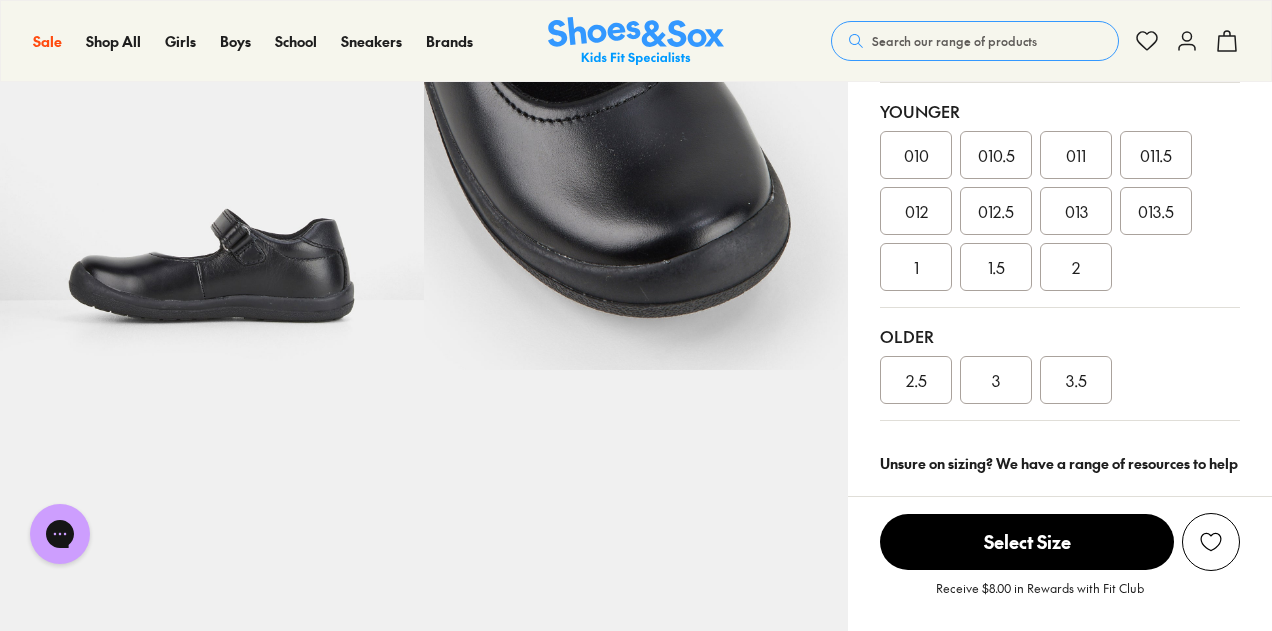 click on "2" at bounding box center (1076, 267) 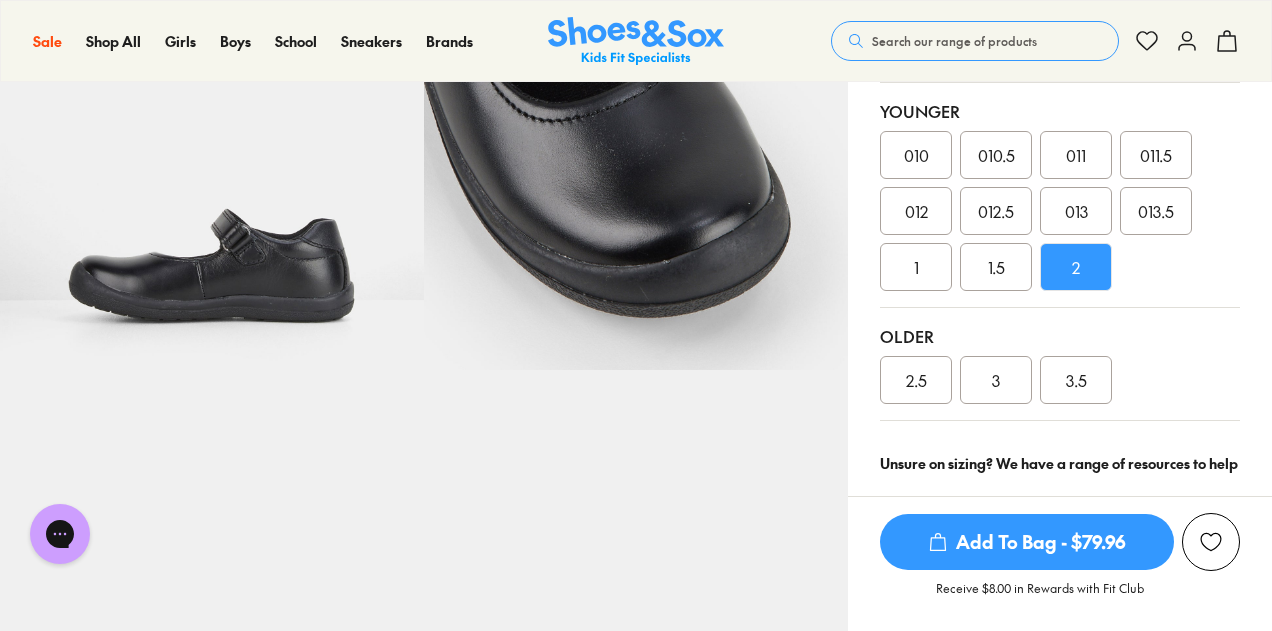 click on "Add To Bag - $79.96" at bounding box center [1027, 542] 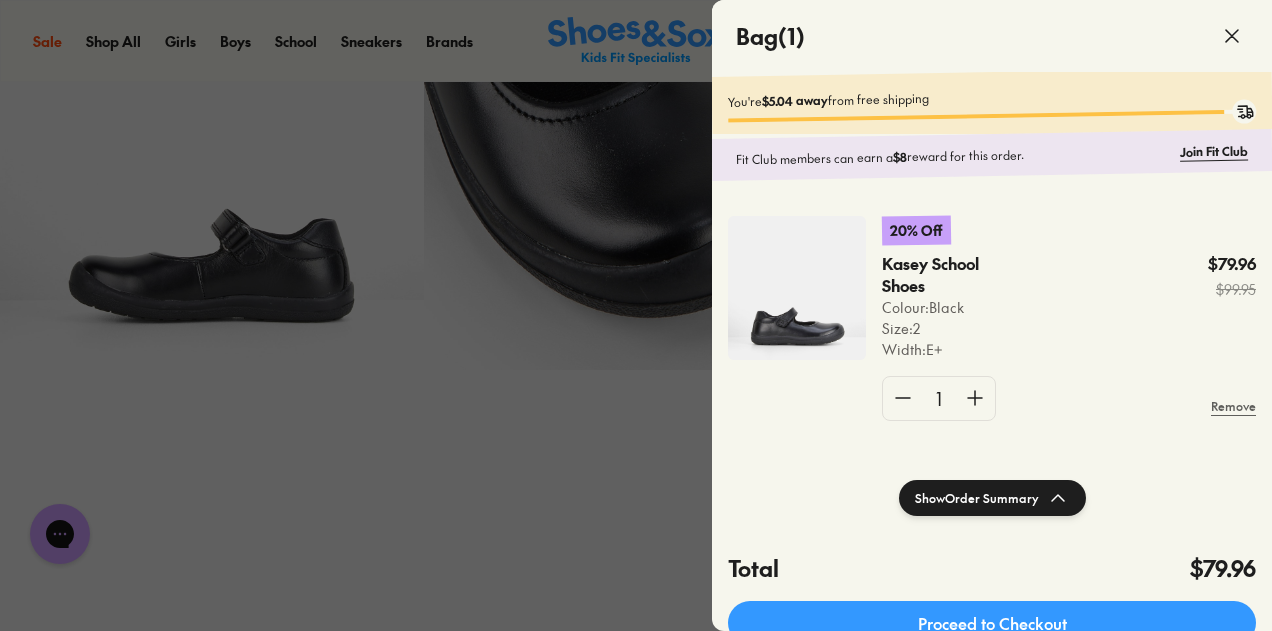 scroll, scrollTop: 200, scrollLeft: 0, axis: vertical 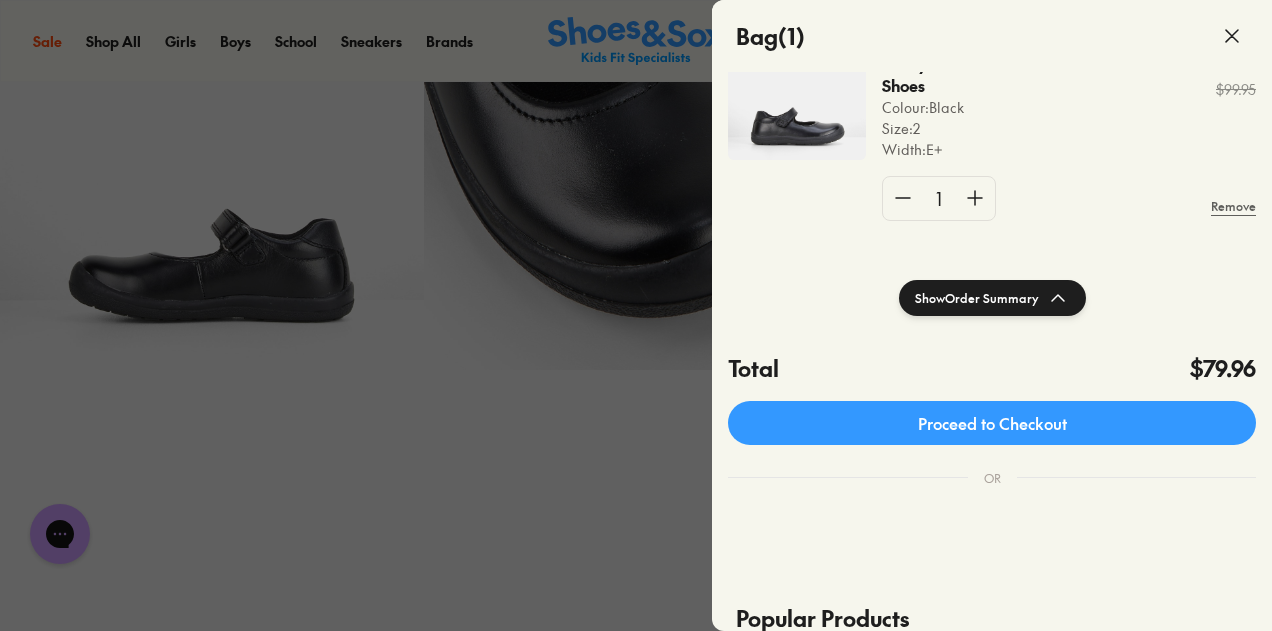 click 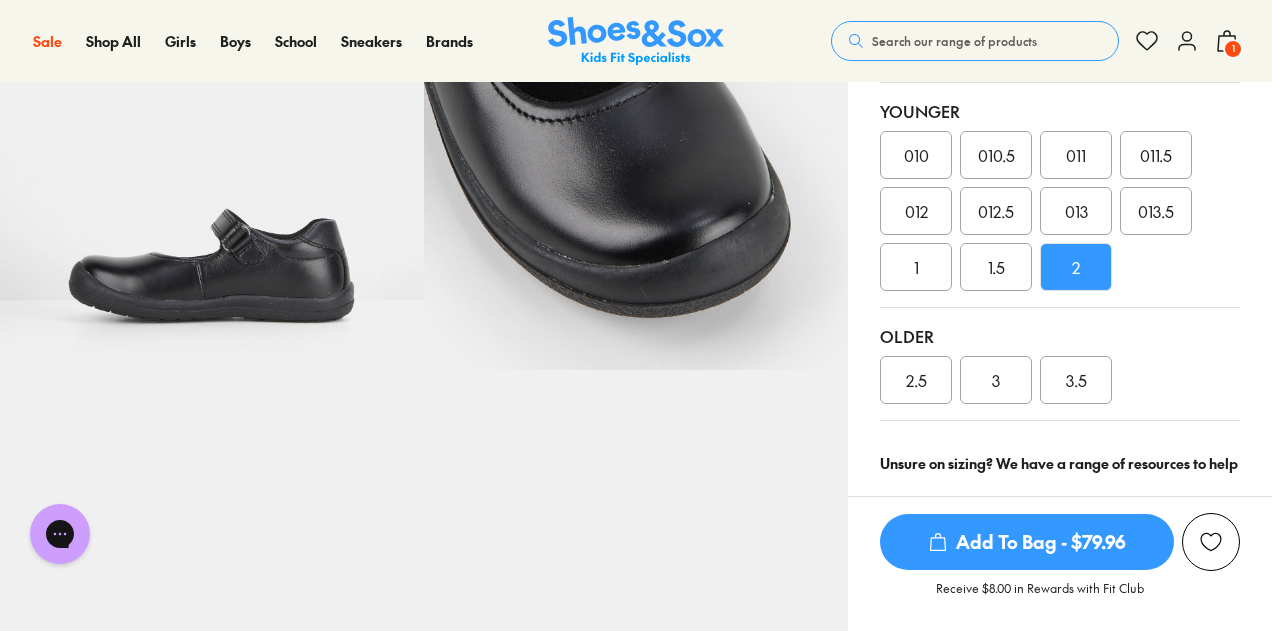 click on "Search our range of products" at bounding box center (954, 41) 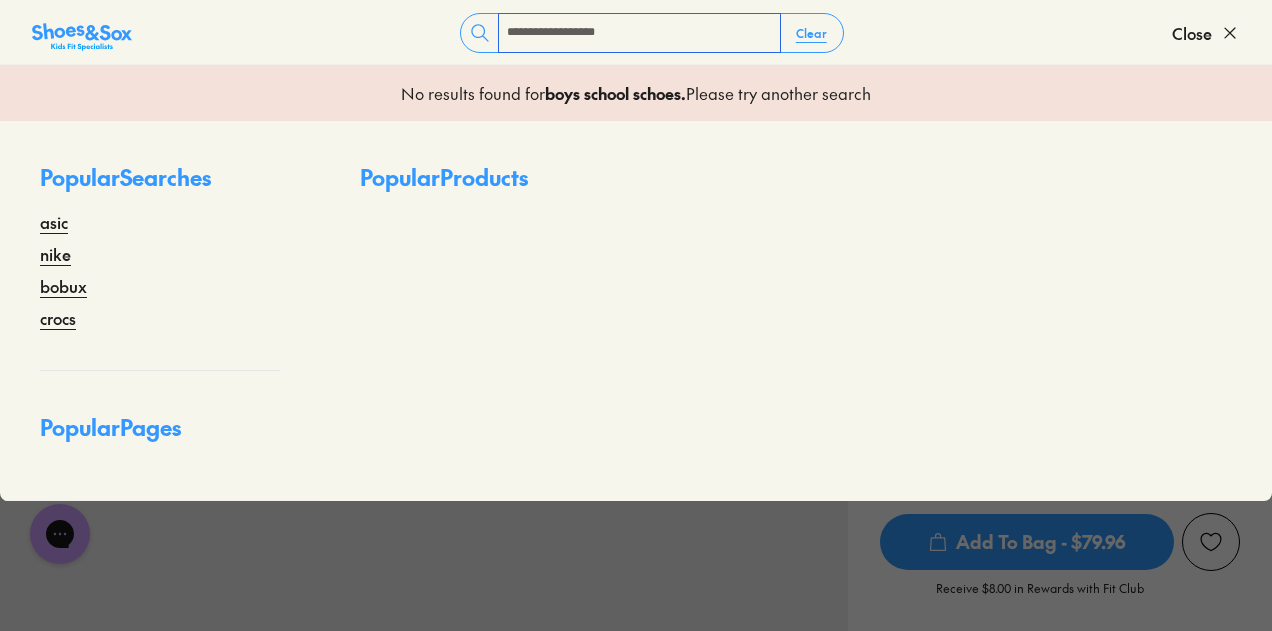 type on "**********" 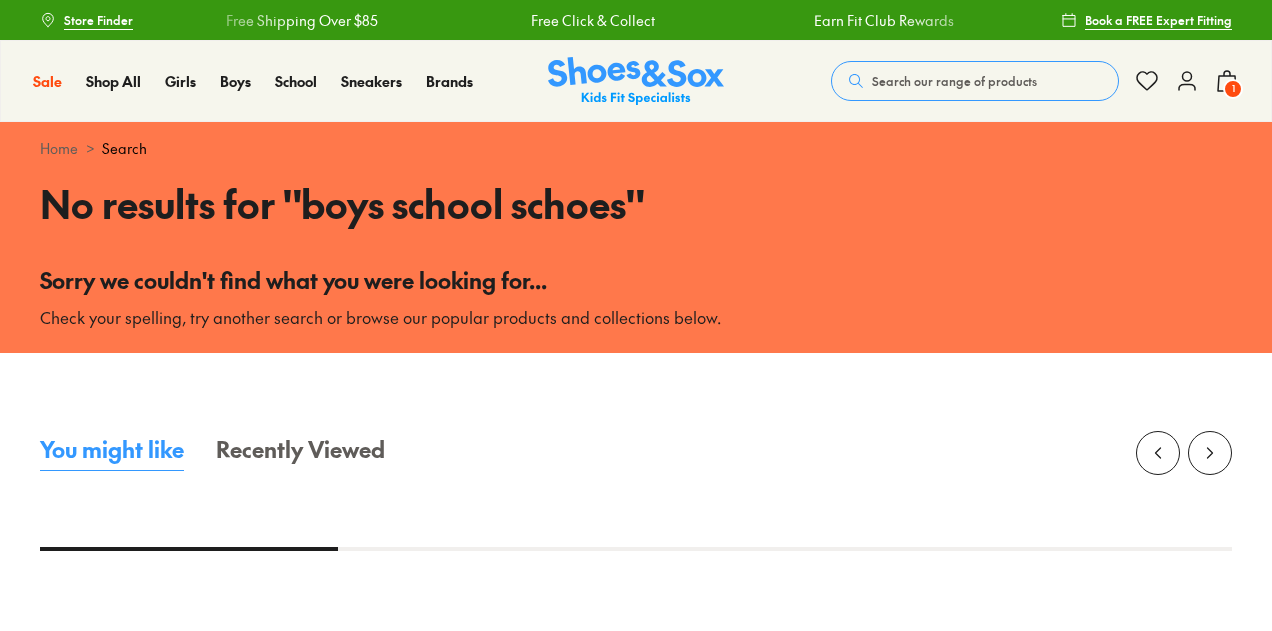 scroll, scrollTop: 0, scrollLeft: 0, axis: both 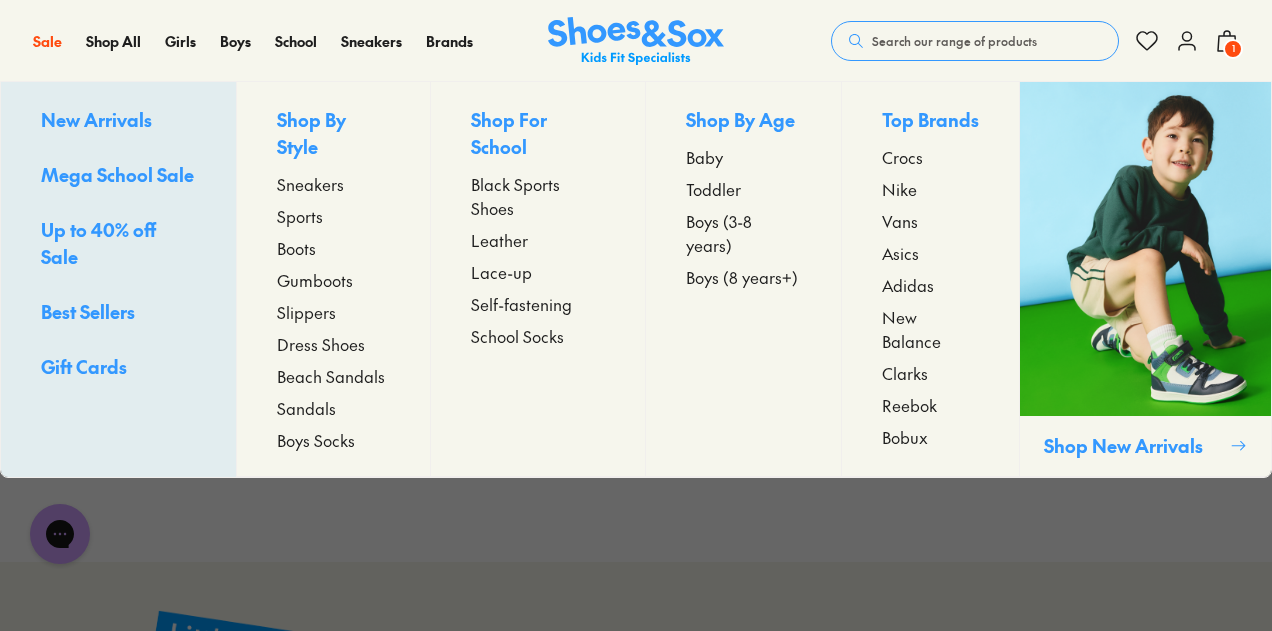 click on "Leather" at bounding box center (499, 240) 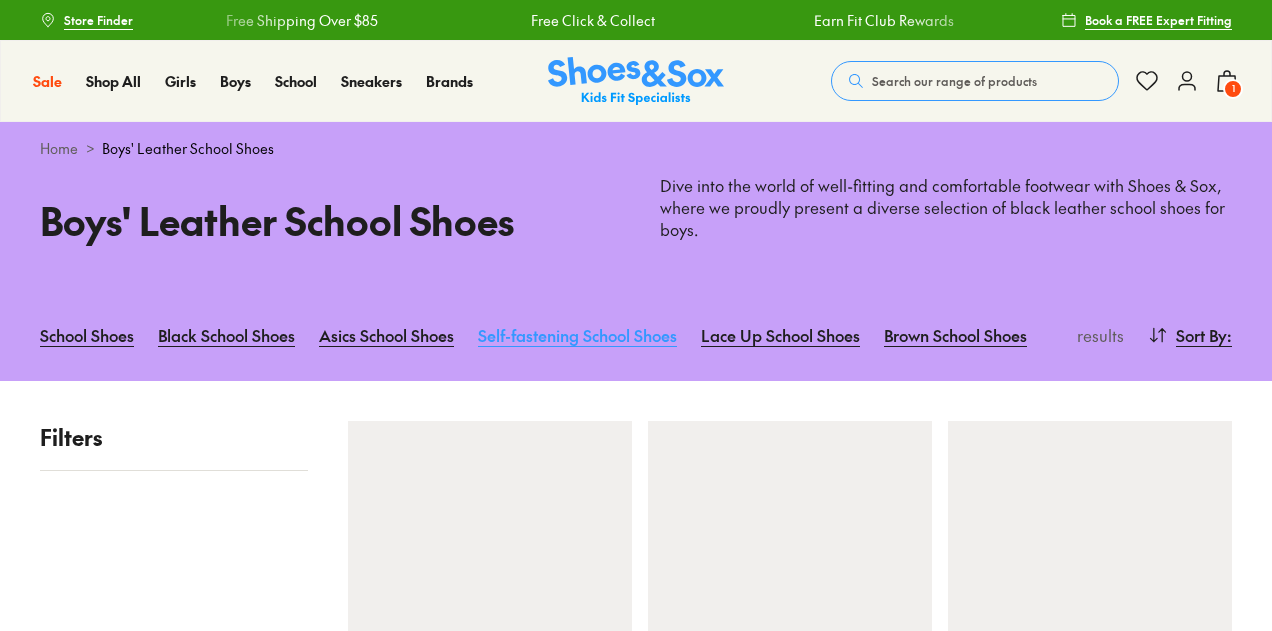 scroll, scrollTop: 0, scrollLeft: 0, axis: both 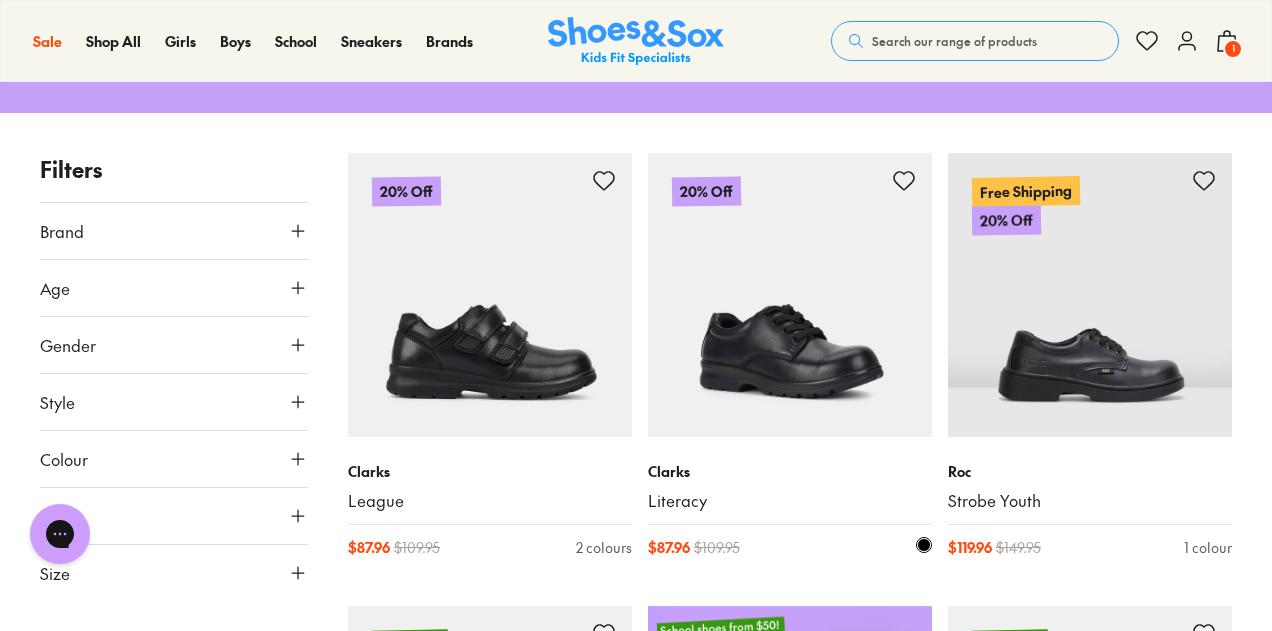 type on "***" 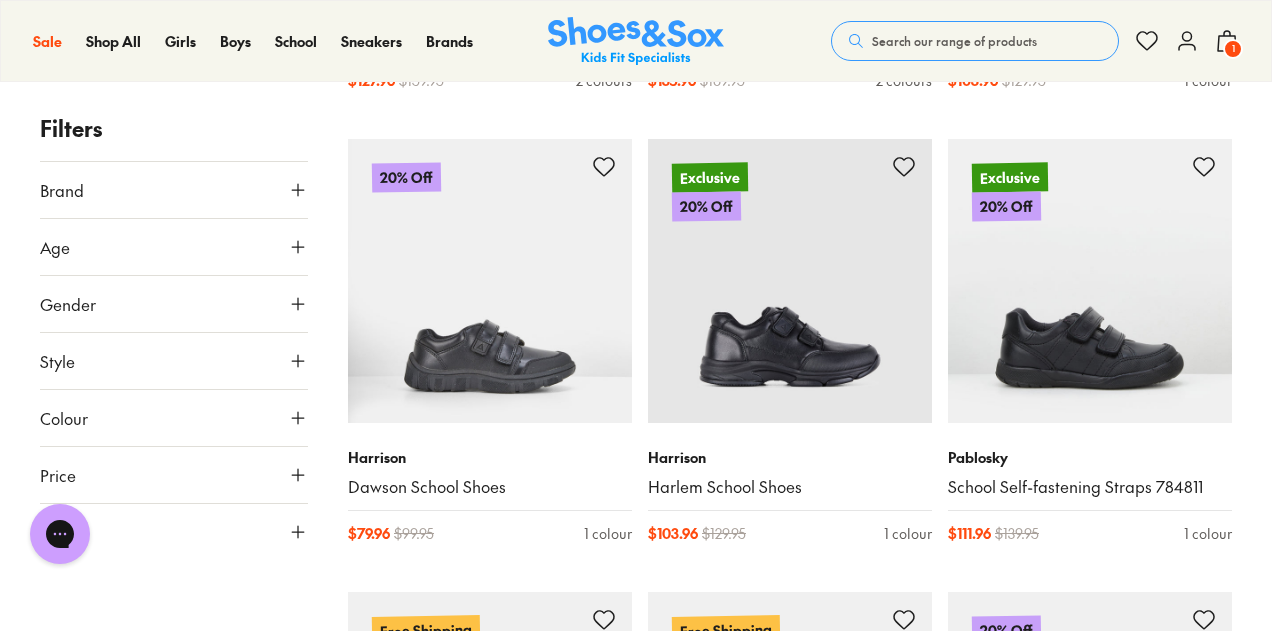 scroll, scrollTop: 2600, scrollLeft: 0, axis: vertical 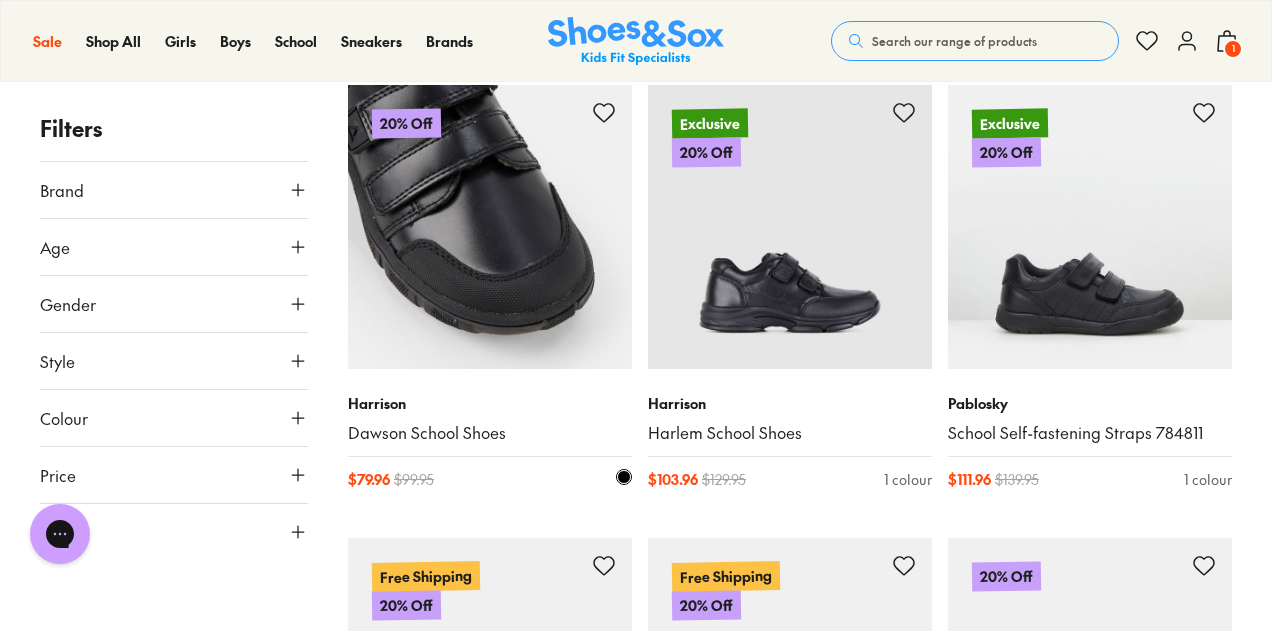 click at bounding box center [490, 227] 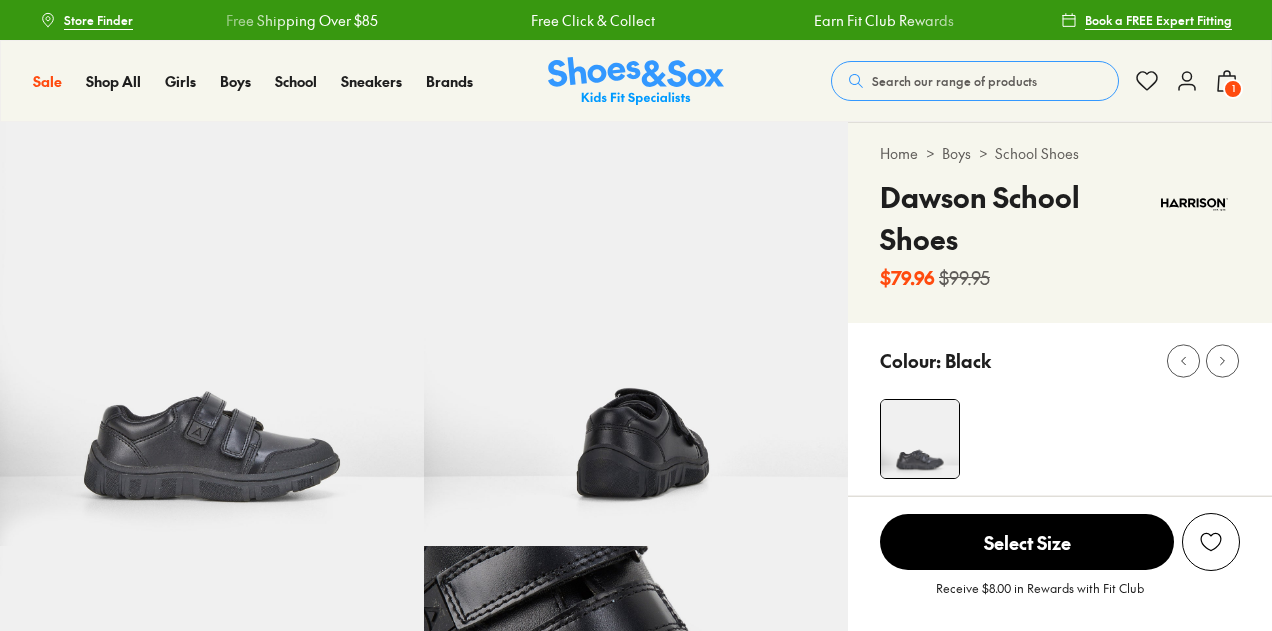 scroll, scrollTop: 0, scrollLeft: 0, axis: both 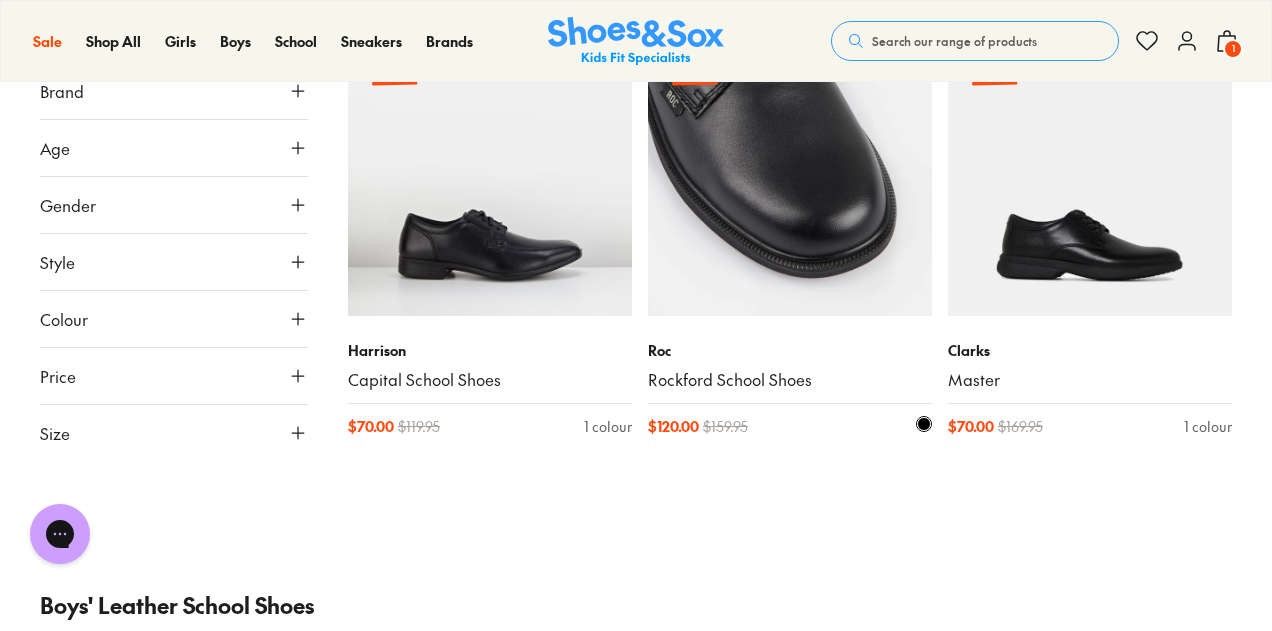 type on "***" 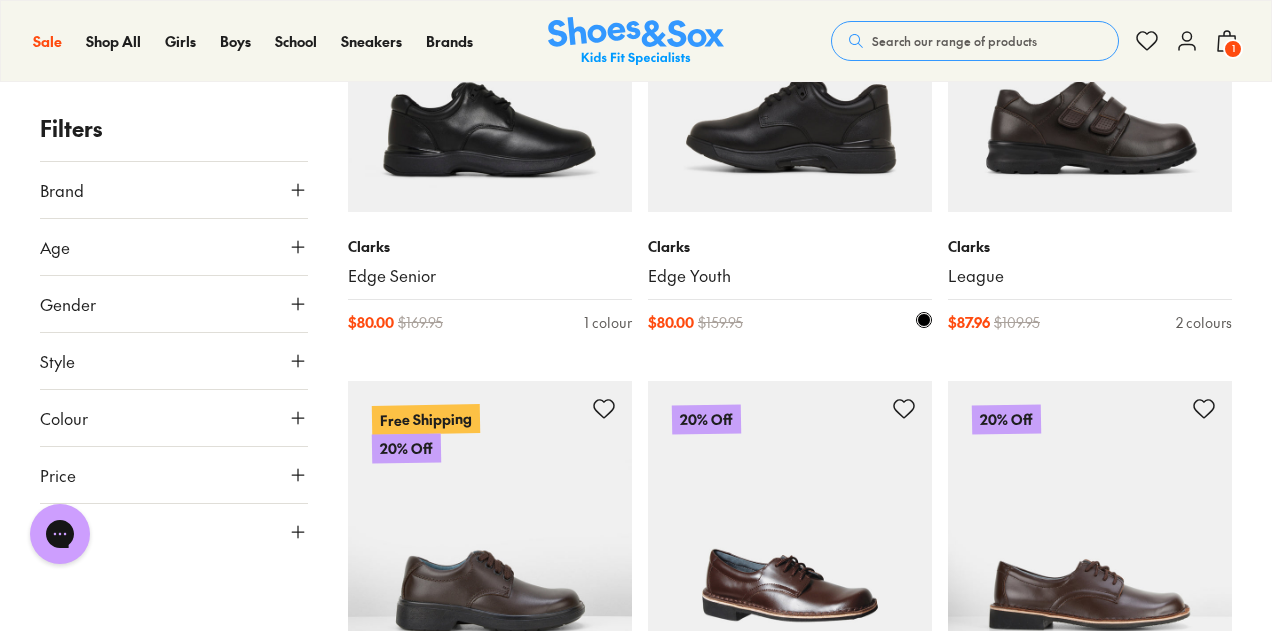 scroll, scrollTop: 3870, scrollLeft: 0, axis: vertical 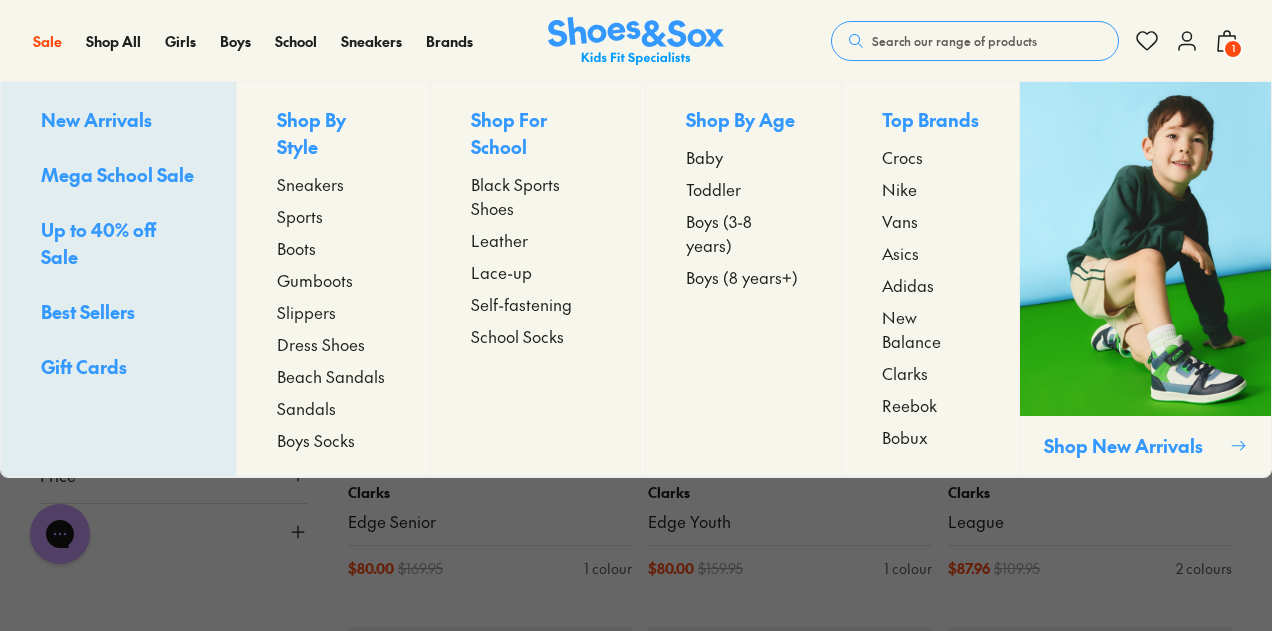click on "Black Sports Shoes" at bounding box center (538, 196) 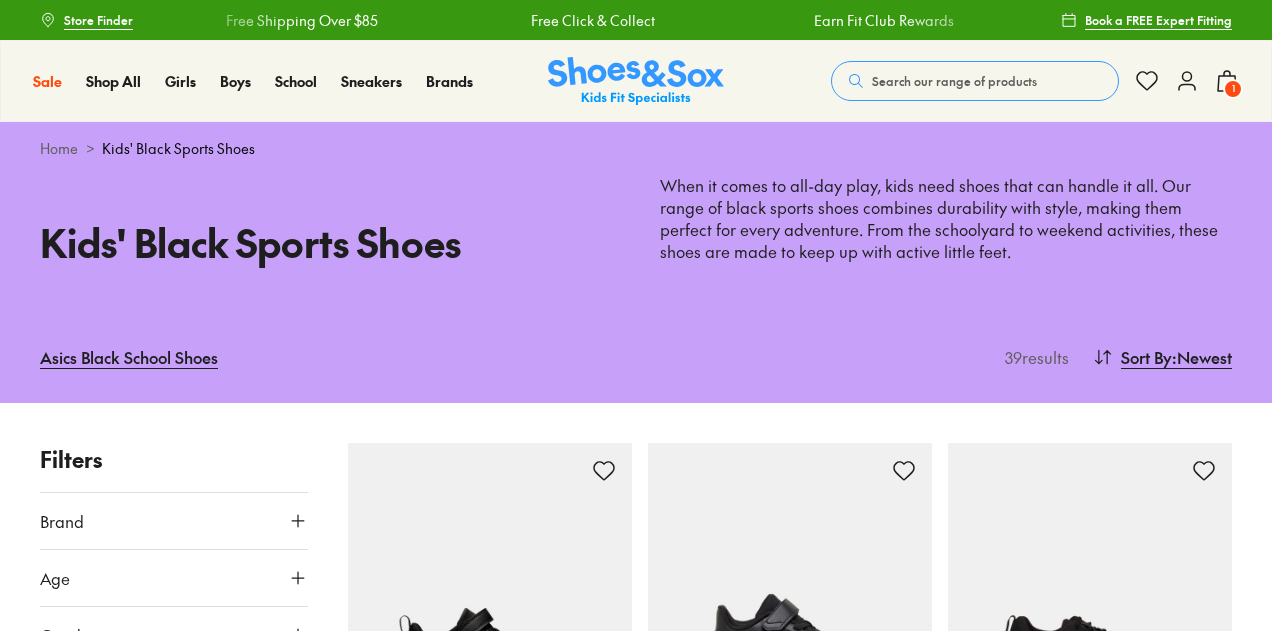 scroll, scrollTop: 0, scrollLeft: 0, axis: both 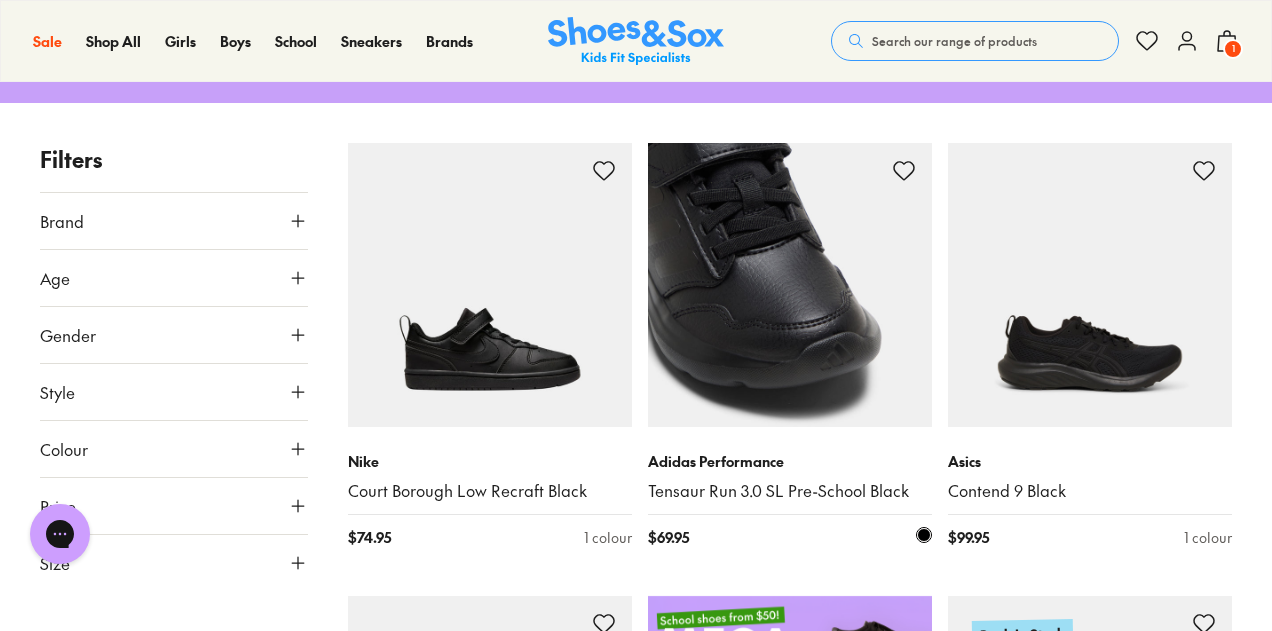 click at bounding box center [790, 285] 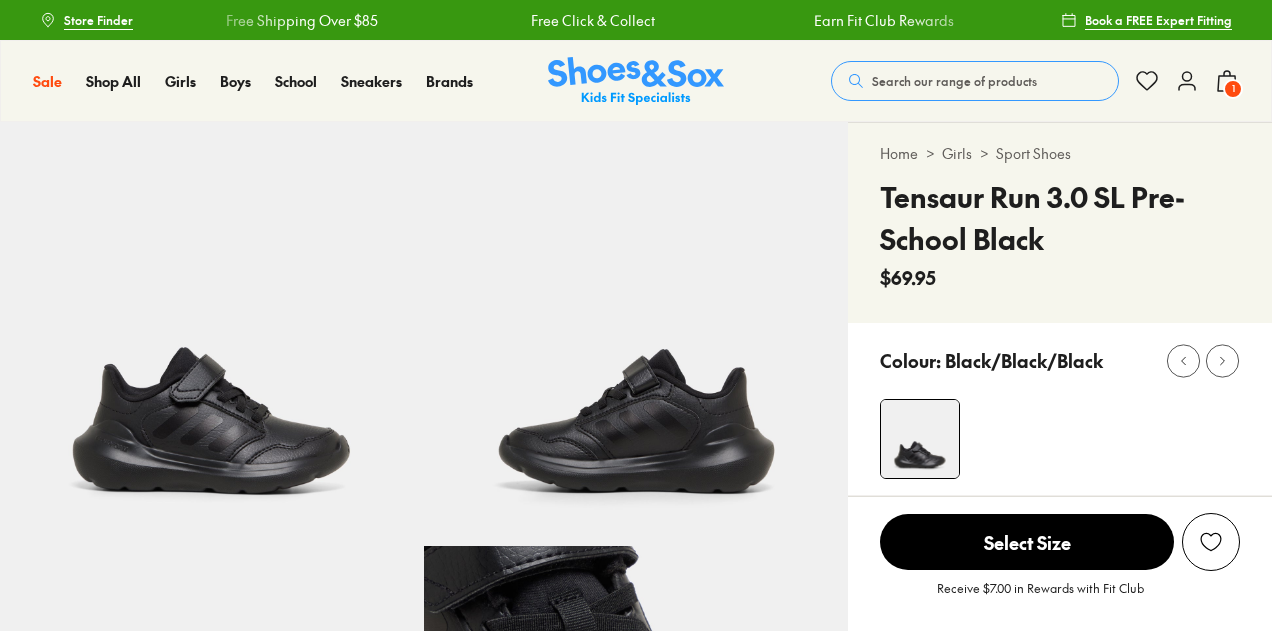 scroll, scrollTop: 0, scrollLeft: 0, axis: both 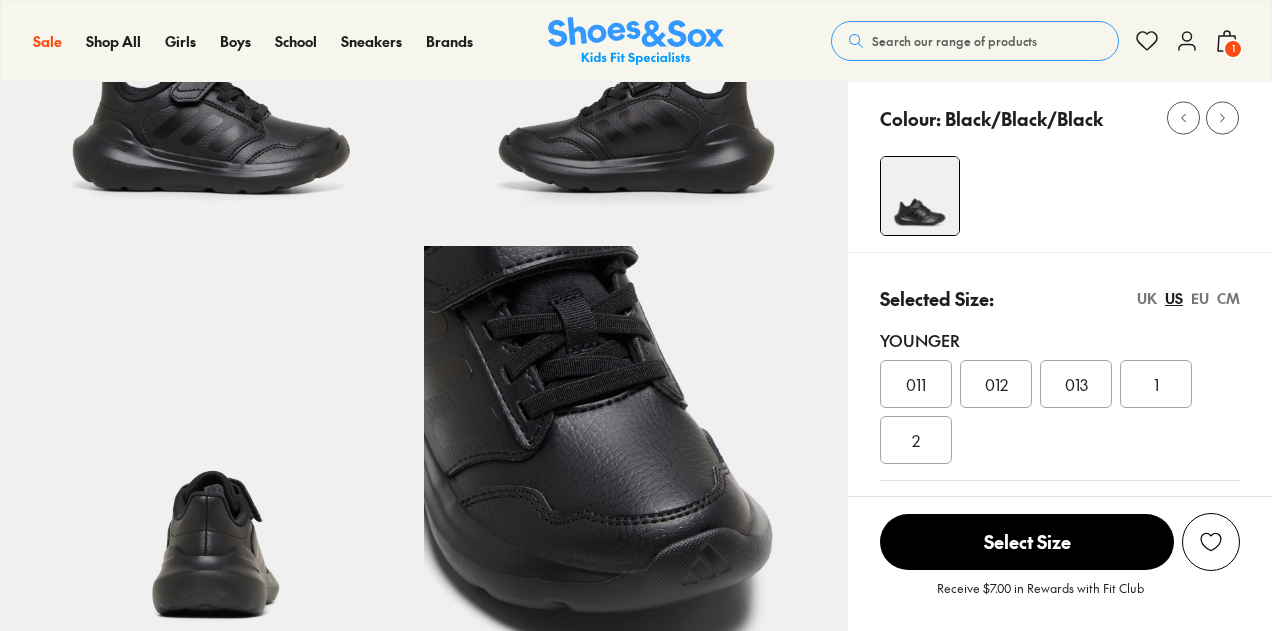 select on "*" 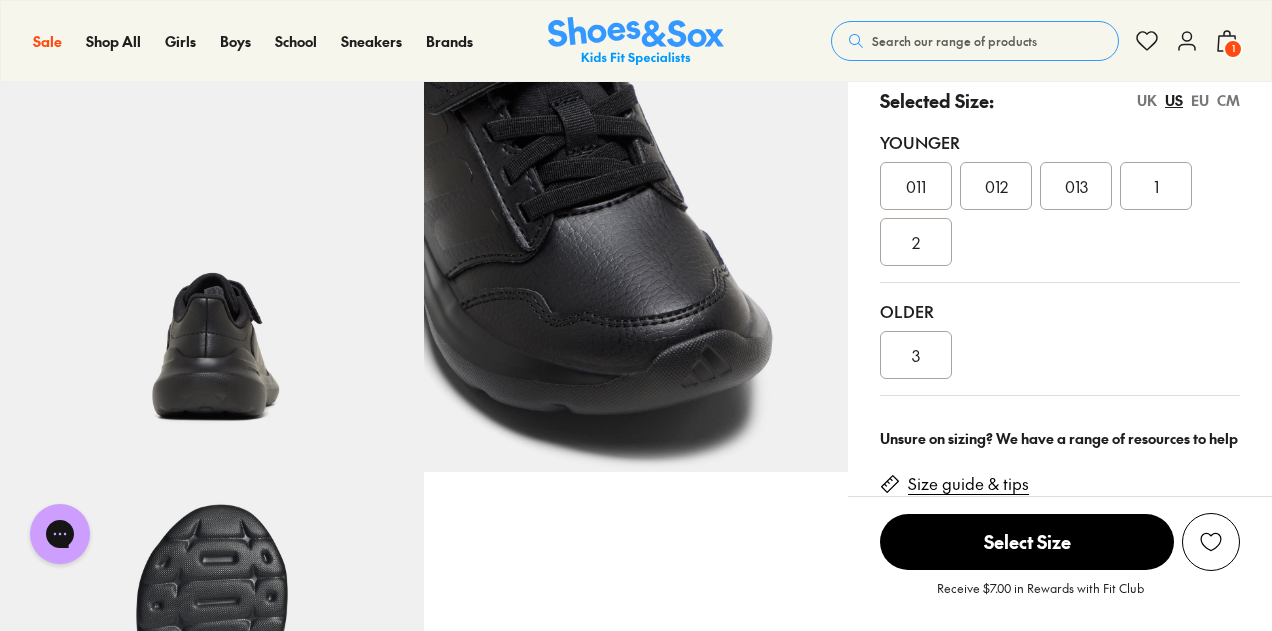 scroll, scrollTop: 500, scrollLeft: 0, axis: vertical 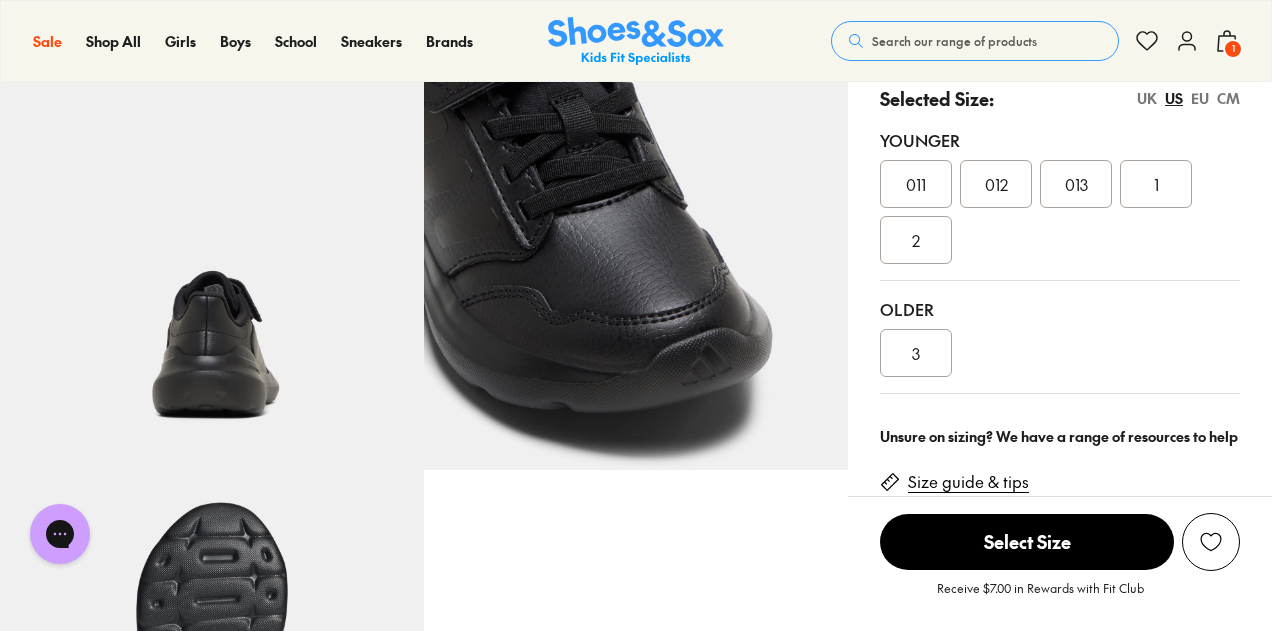 click on "UK" at bounding box center [1147, 98] 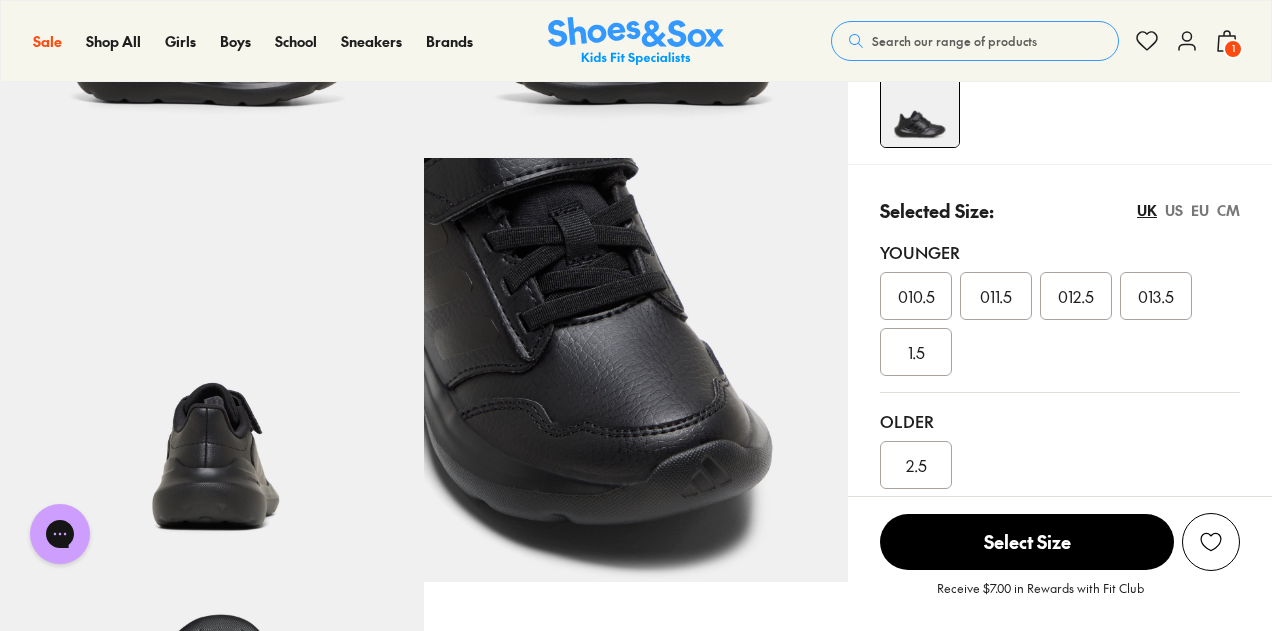 scroll, scrollTop: 400, scrollLeft: 0, axis: vertical 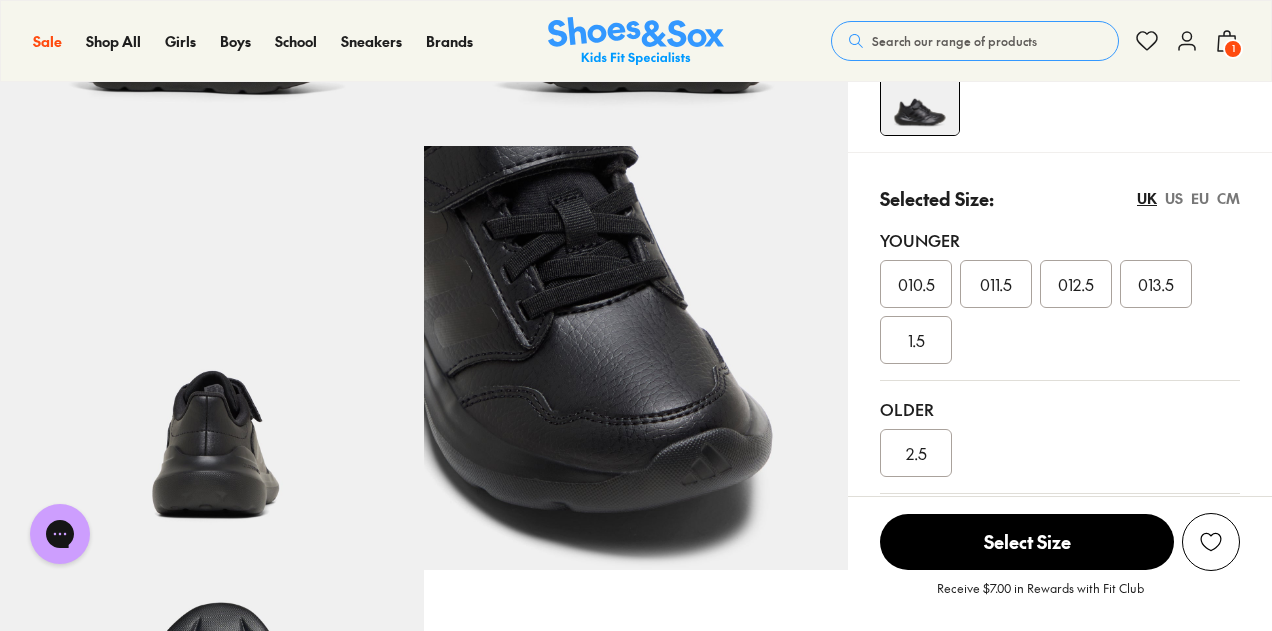 click on "1.5" at bounding box center [916, 340] 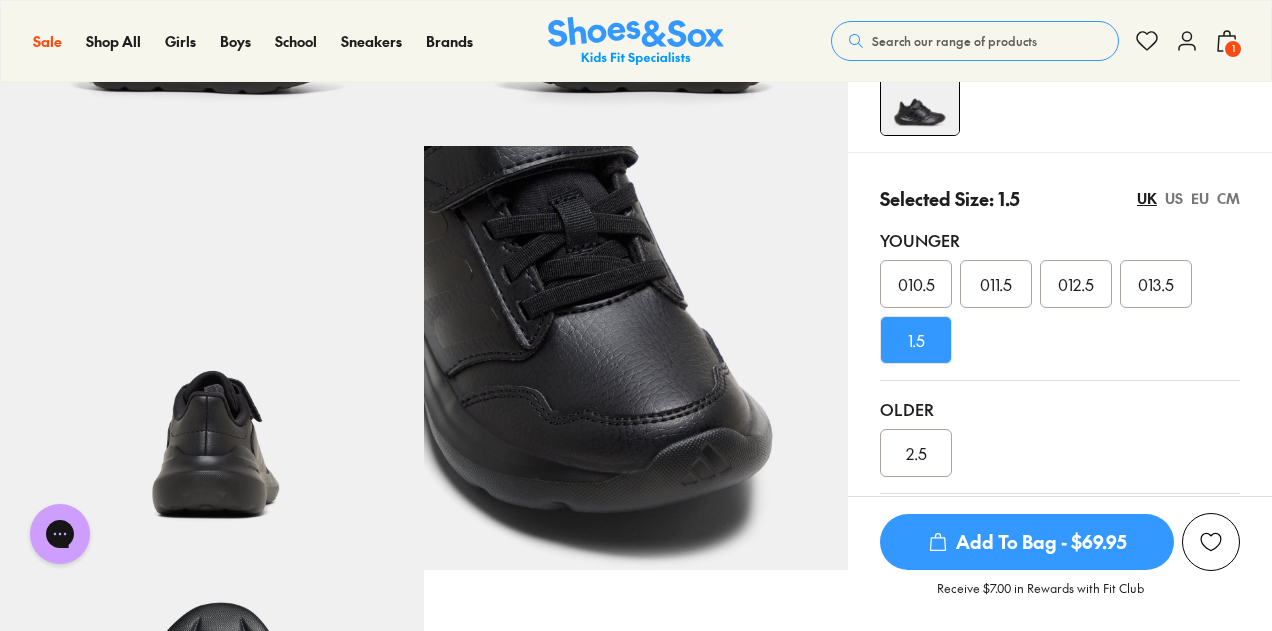 click on "Add To Bag - $69.95" at bounding box center [1027, 542] 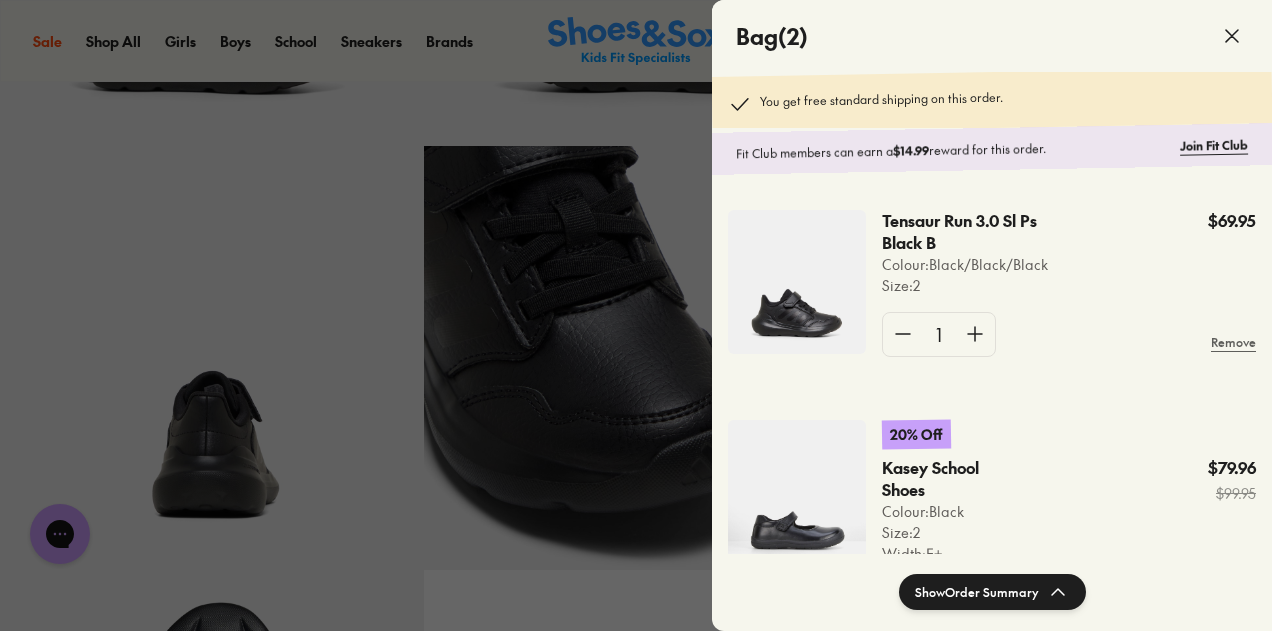 click 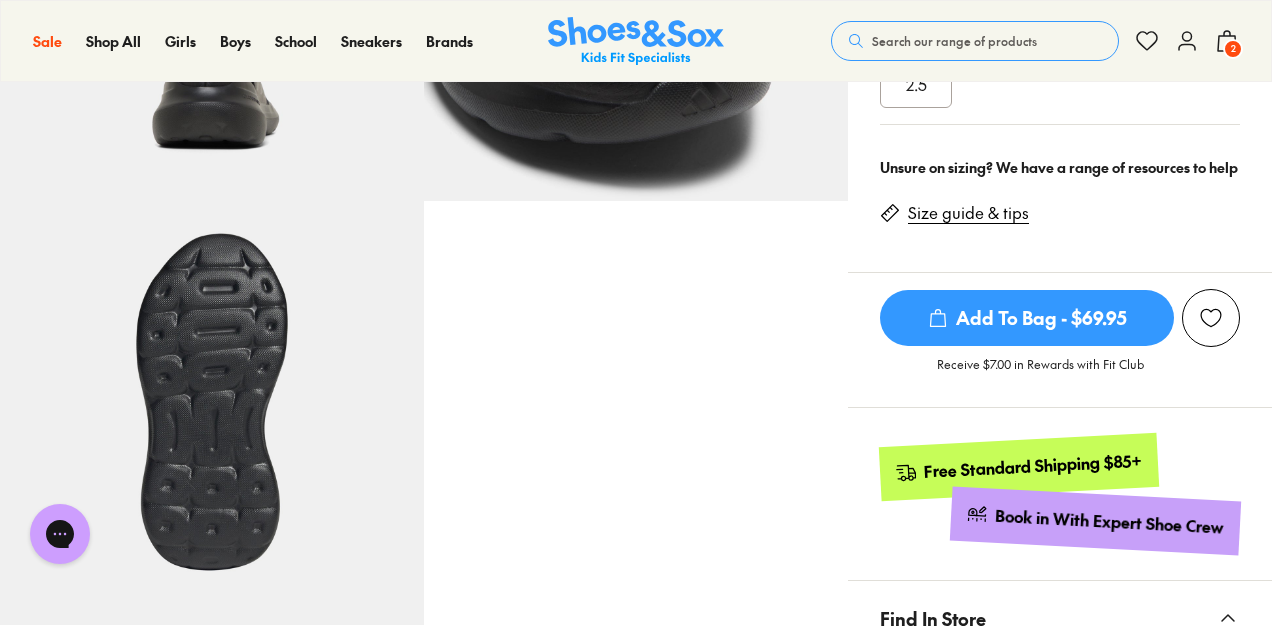 scroll, scrollTop: 800, scrollLeft: 0, axis: vertical 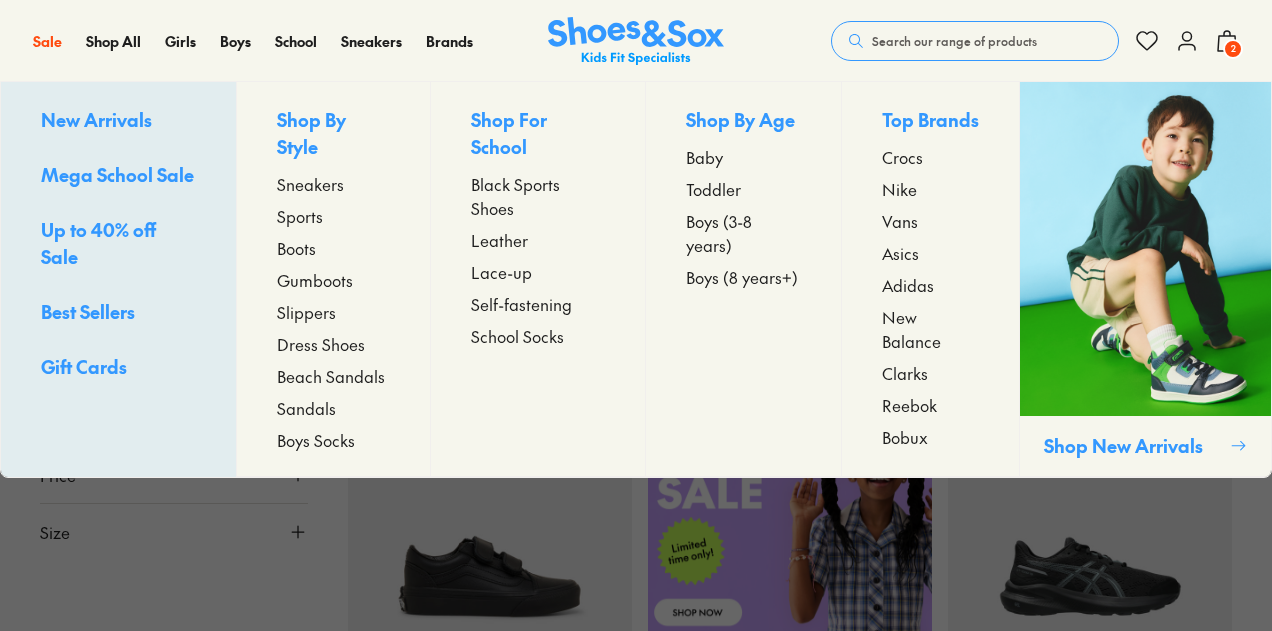 click on "Black Sports Shoes" at bounding box center (538, 196) 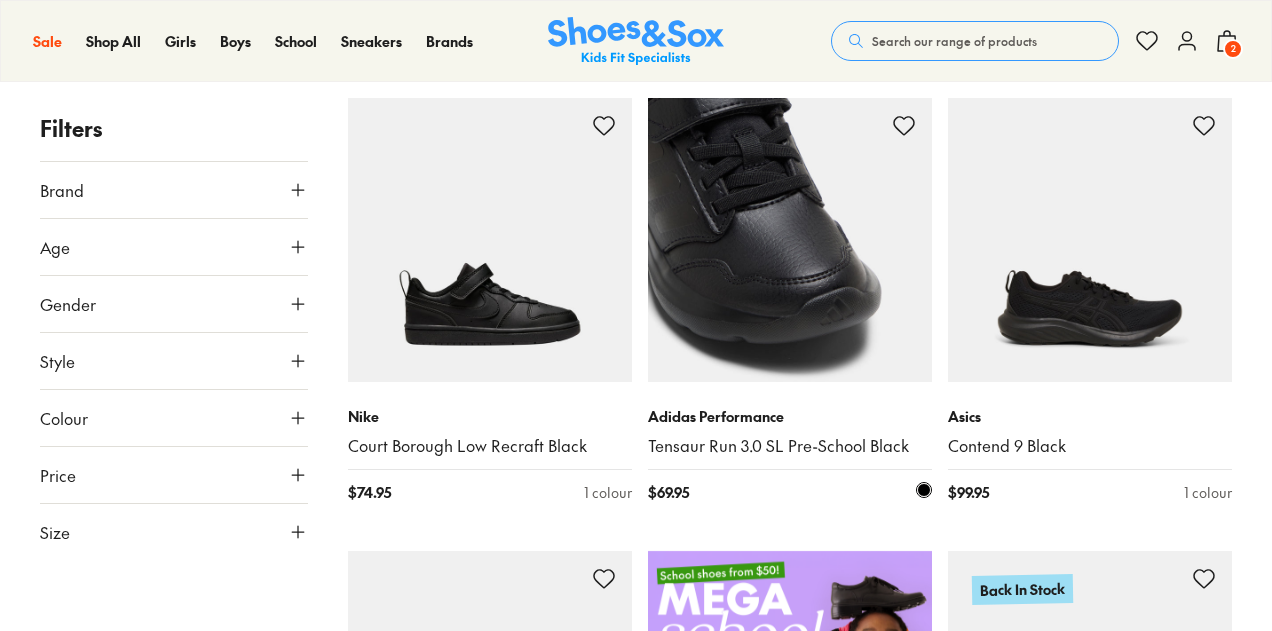 scroll, scrollTop: 400, scrollLeft: 0, axis: vertical 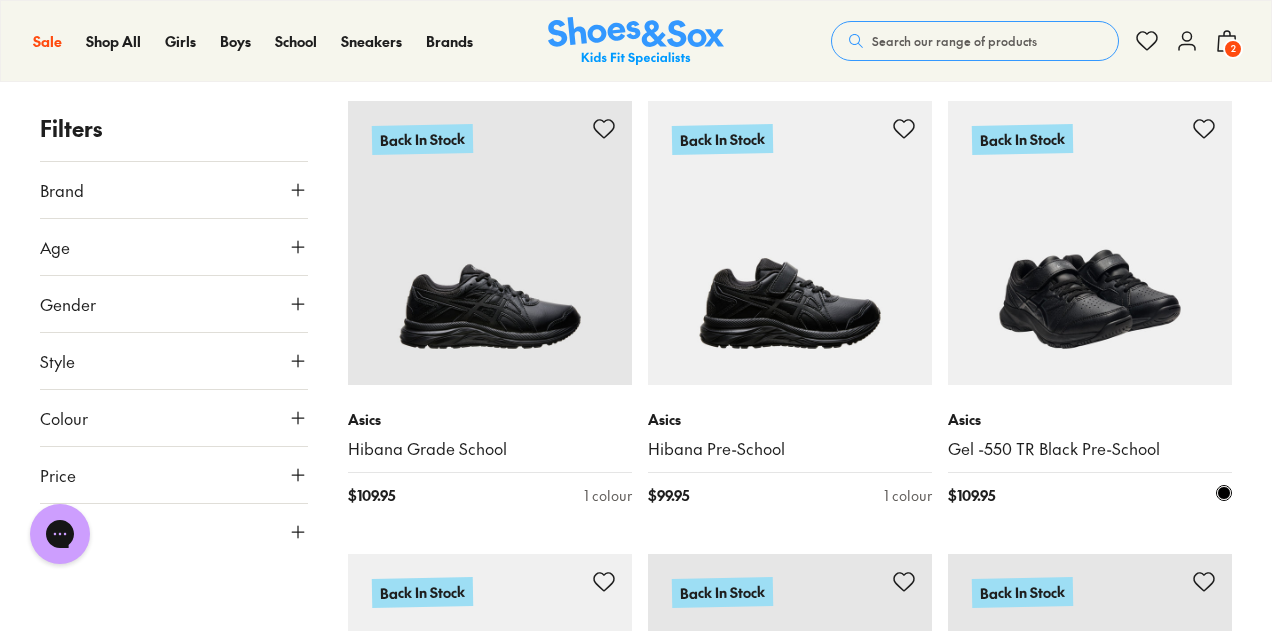 click at bounding box center [1090, 243] 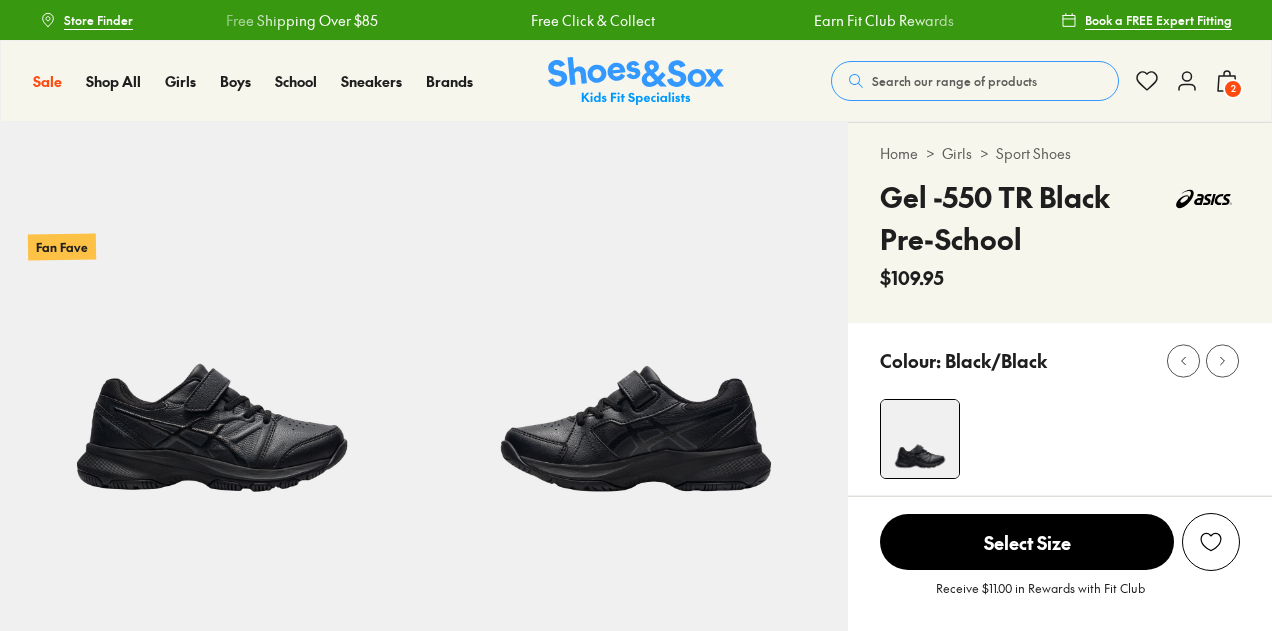 scroll, scrollTop: 0, scrollLeft: 0, axis: both 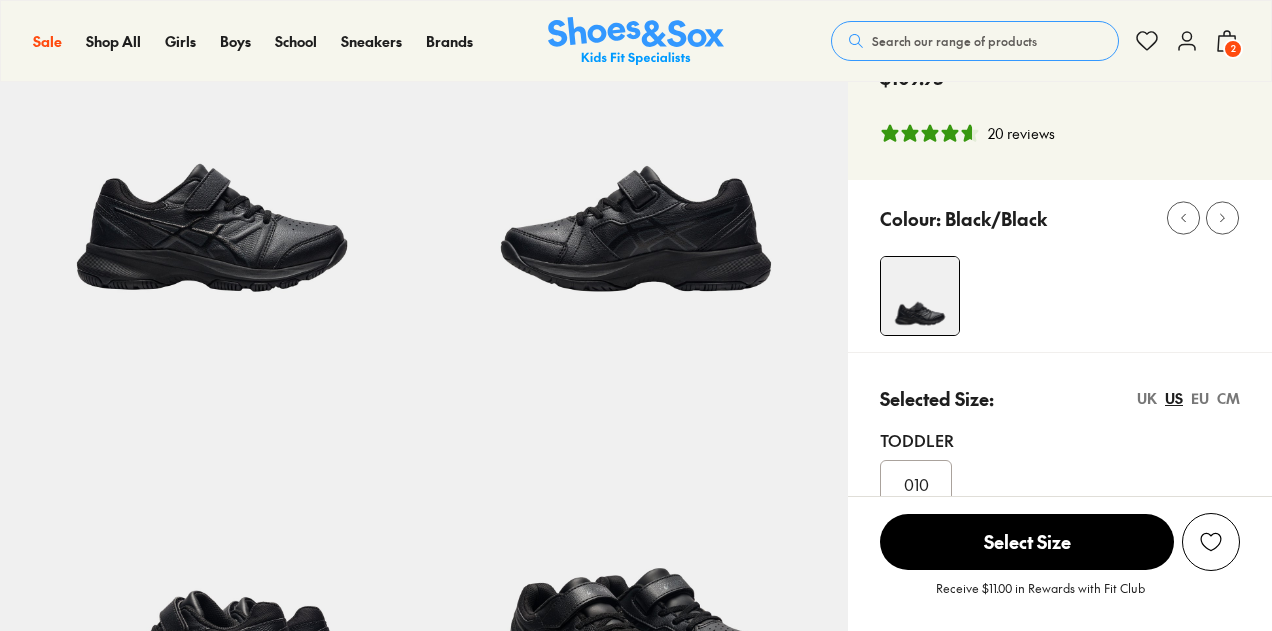 select on "*" 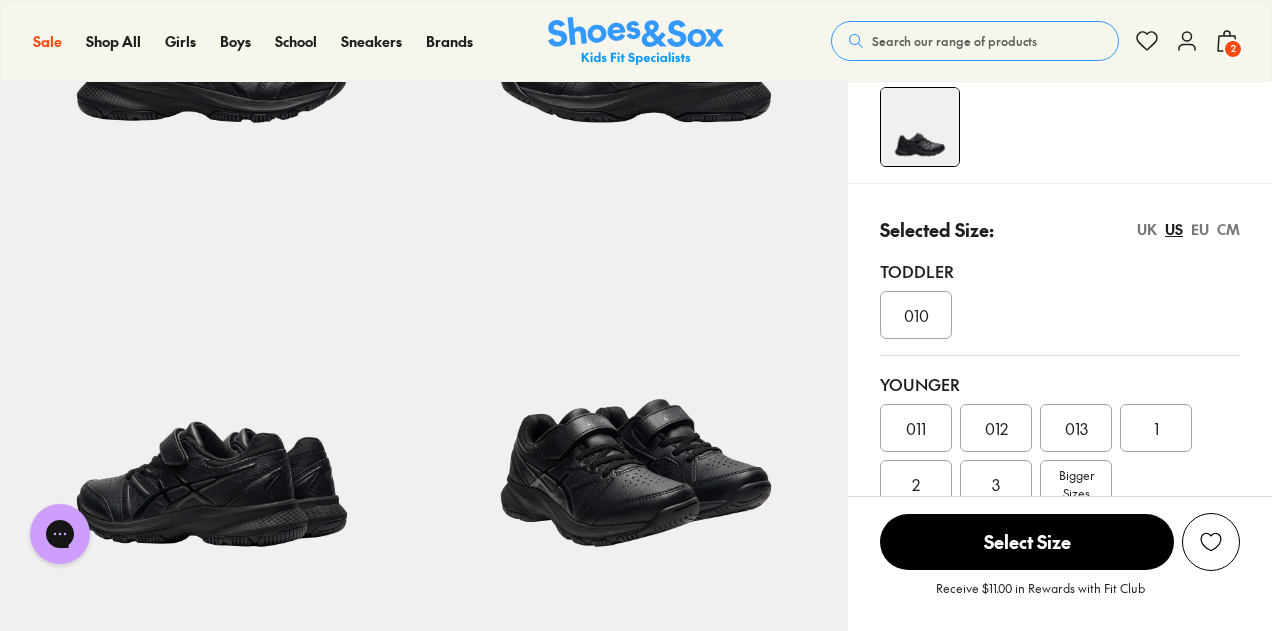 scroll, scrollTop: 400, scrollLeft: 0, axis: vertical 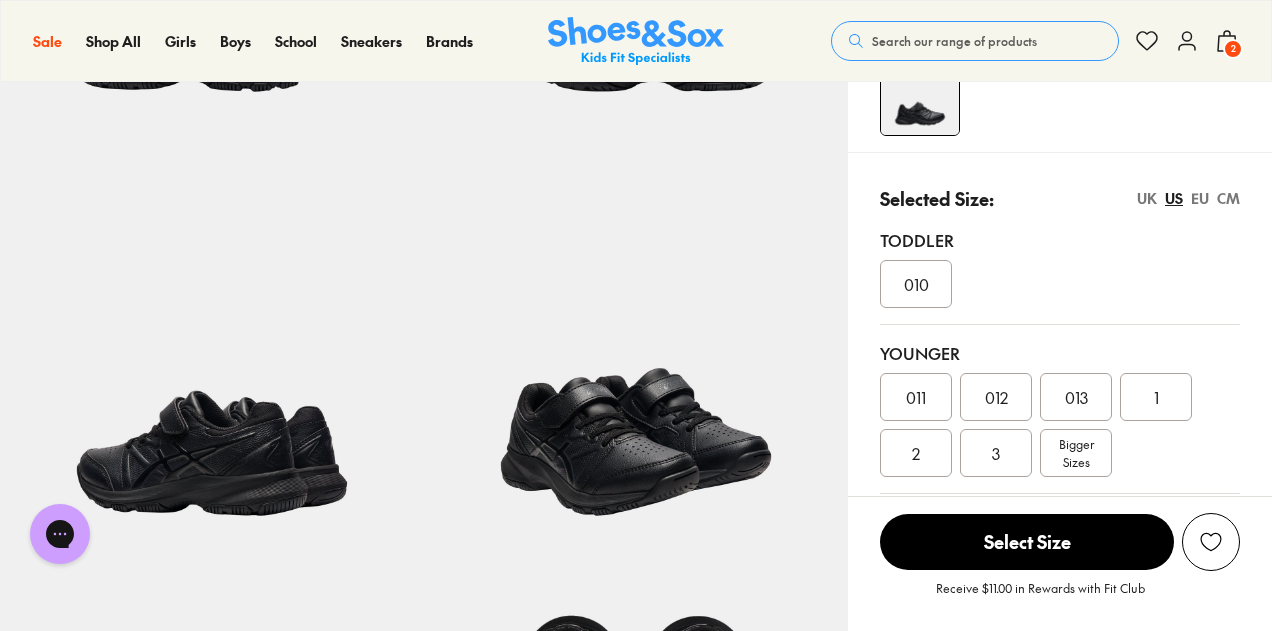 click on "UK" at bounding box center [1147, 198] 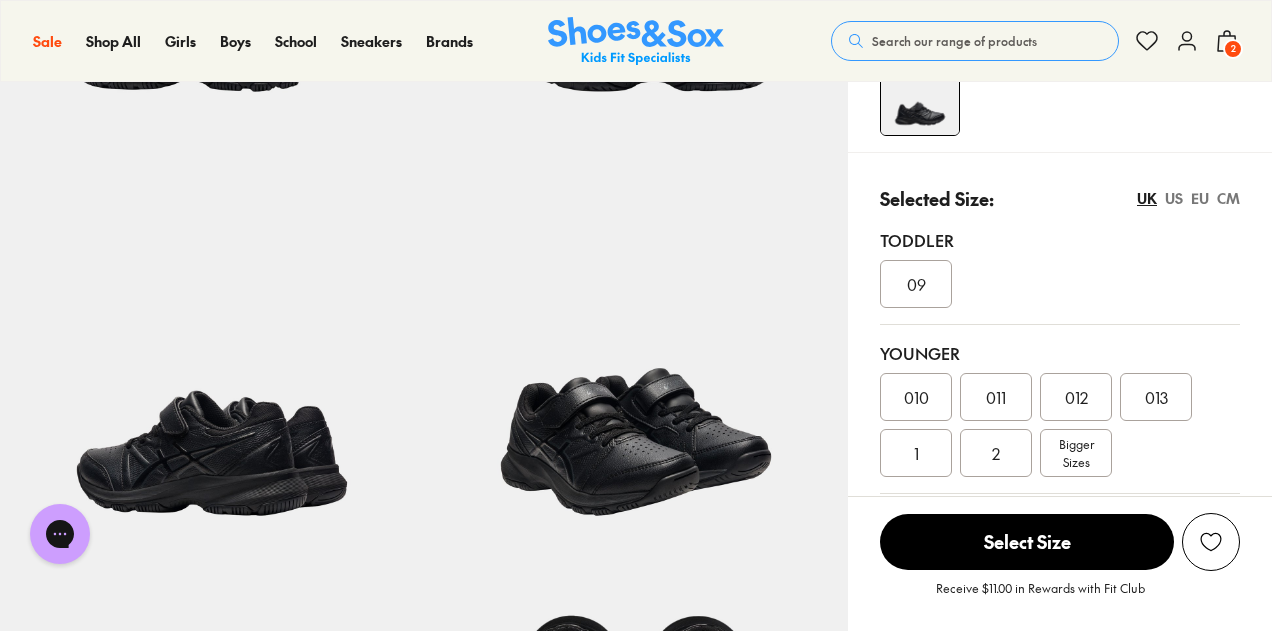 click on "09" at bounding box center [1060, 284] 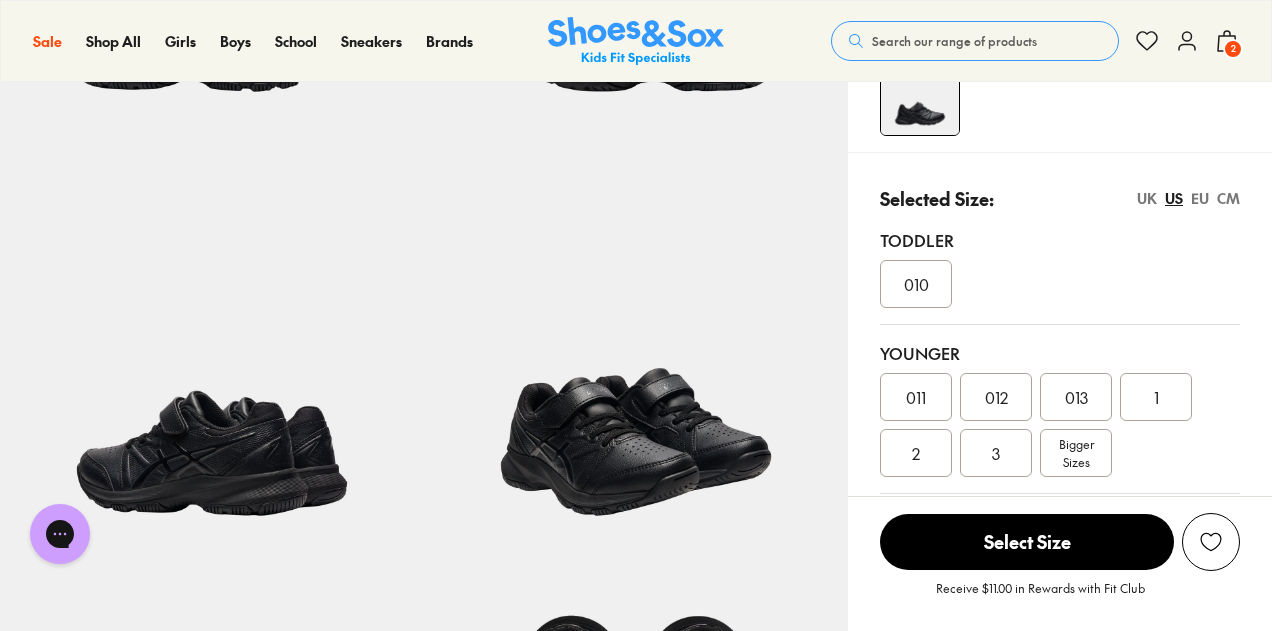 click on "UK" at bounding box center [1147, 198] 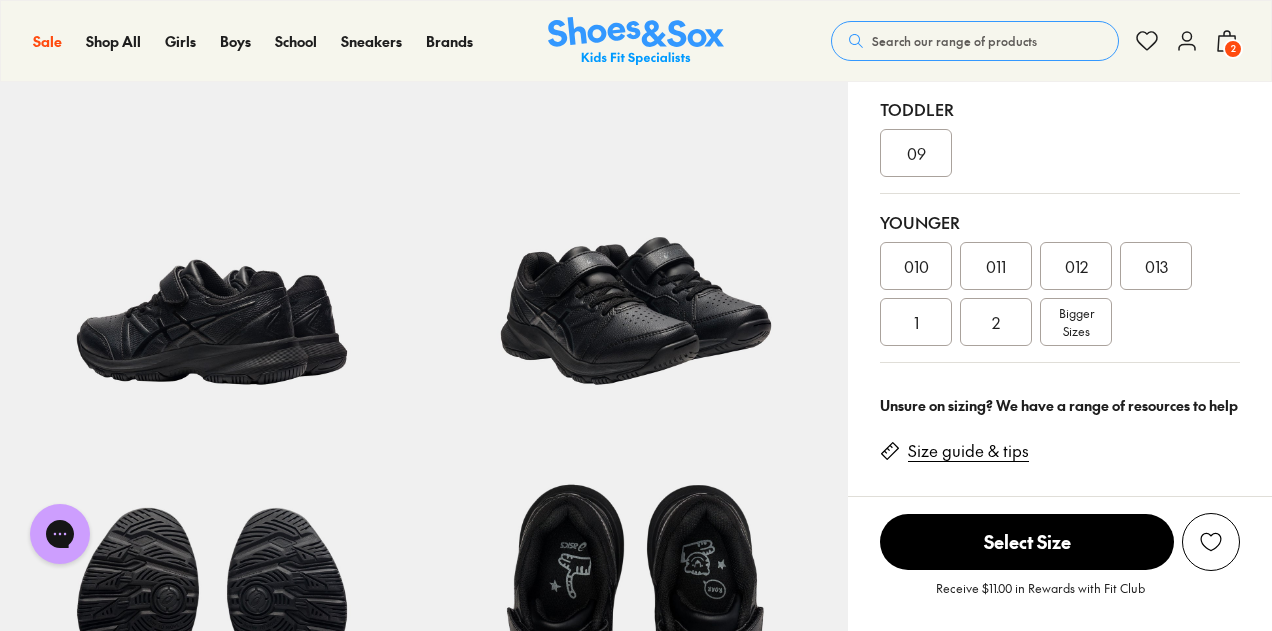 scroll, scrollTop: 500, scrollLeft: 0, axis: vertical 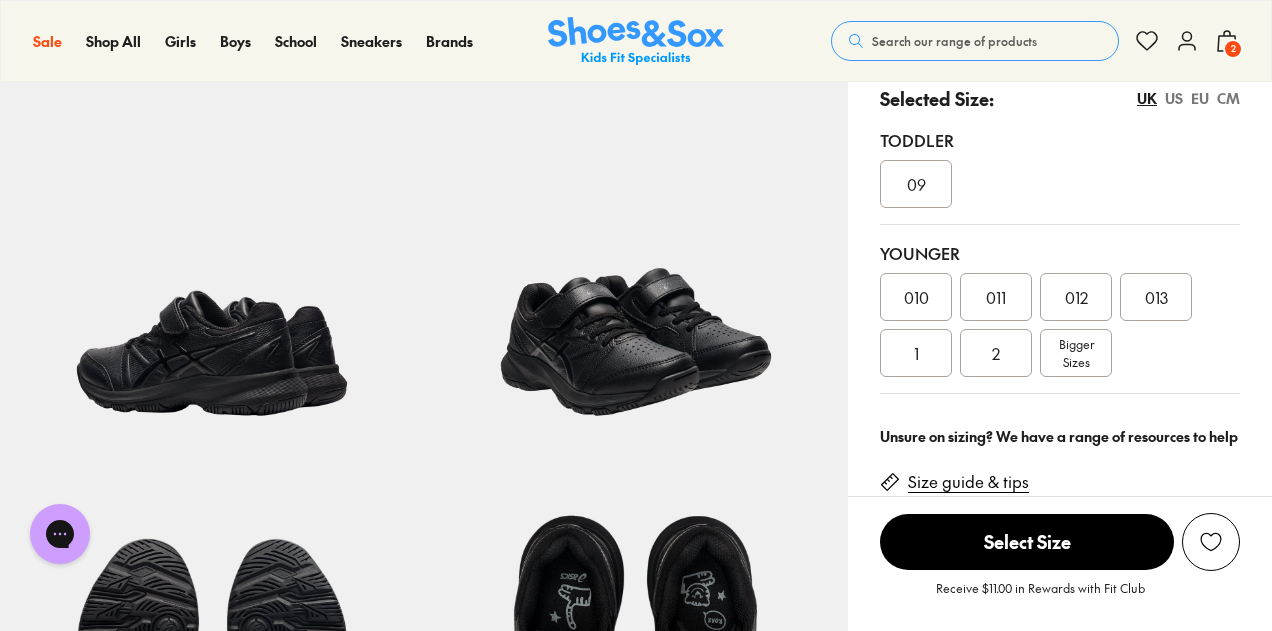 click on "1" at bounding box center [916, 353] 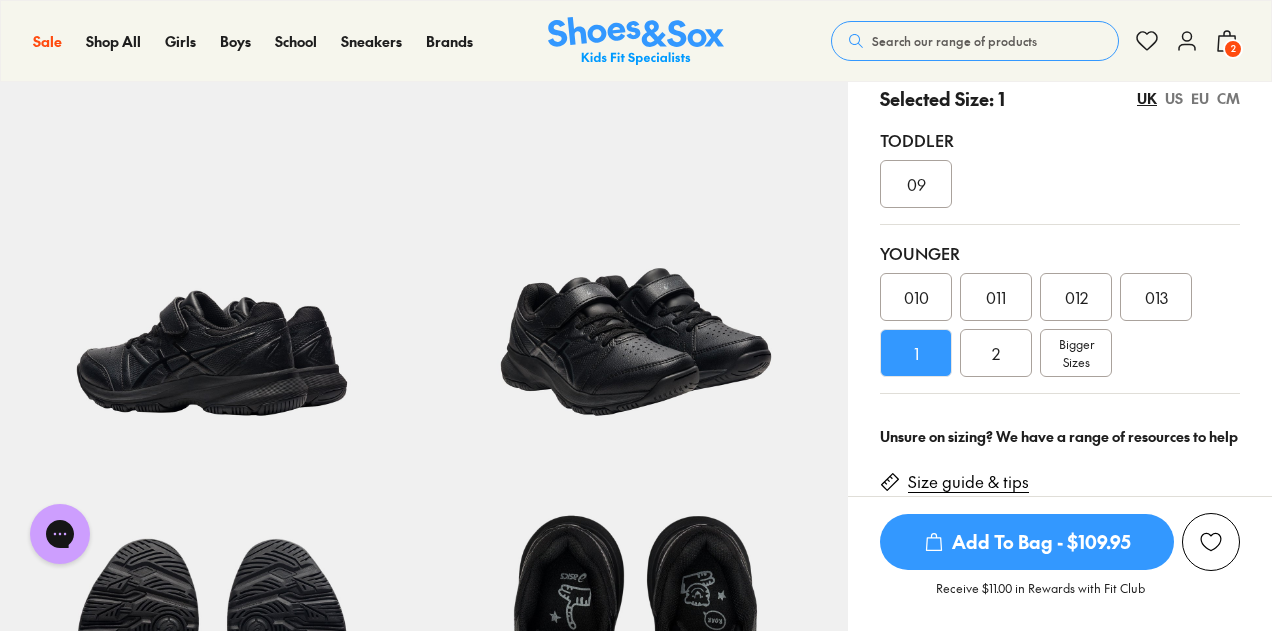 click on "EU" at bounding box center (1200, 98) 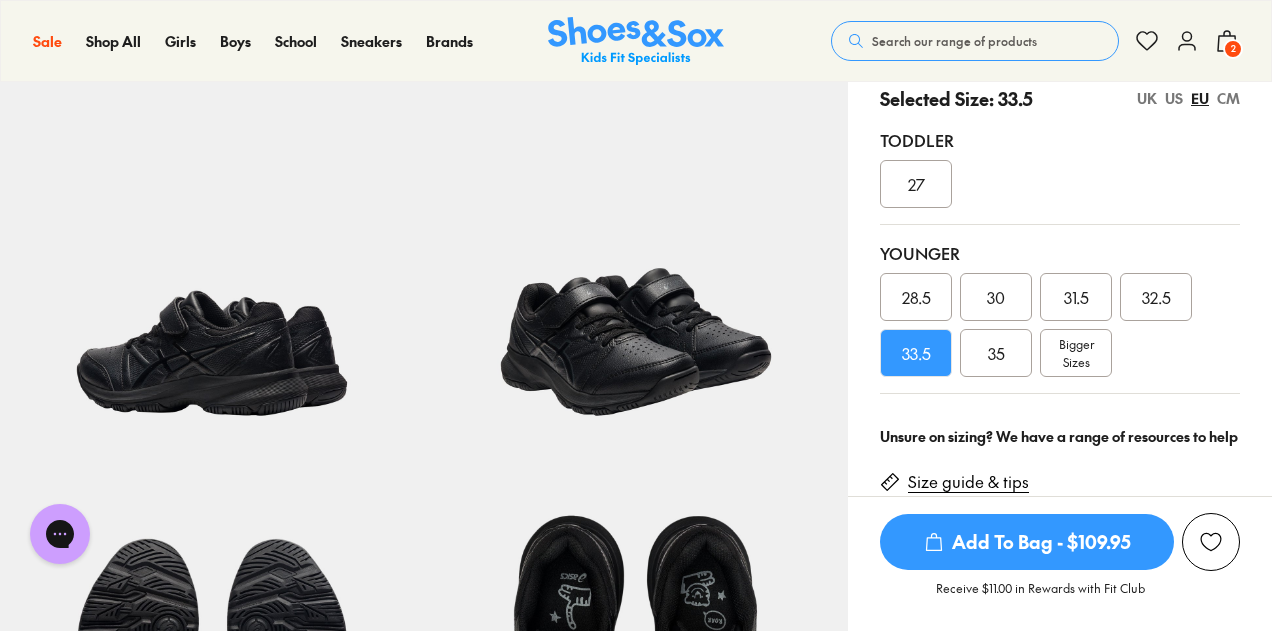 click on "UK" at bounding box center (1147, 98) 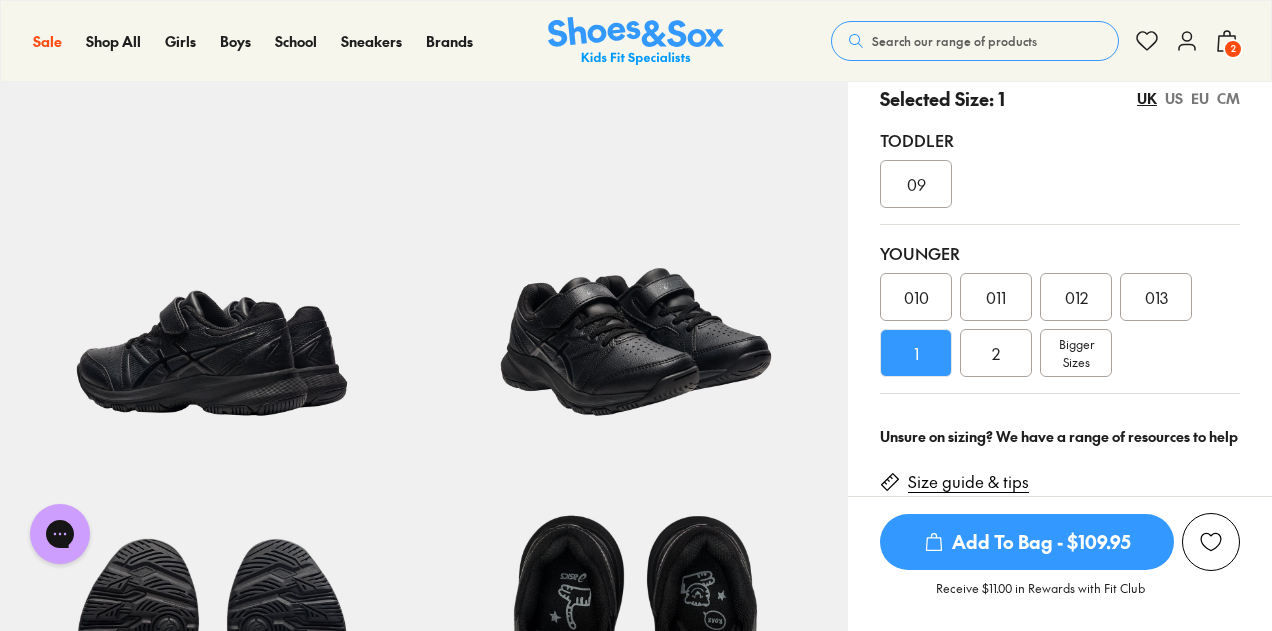 click on "Add To Bag - $109.95" at bounding box center [1027, 542] 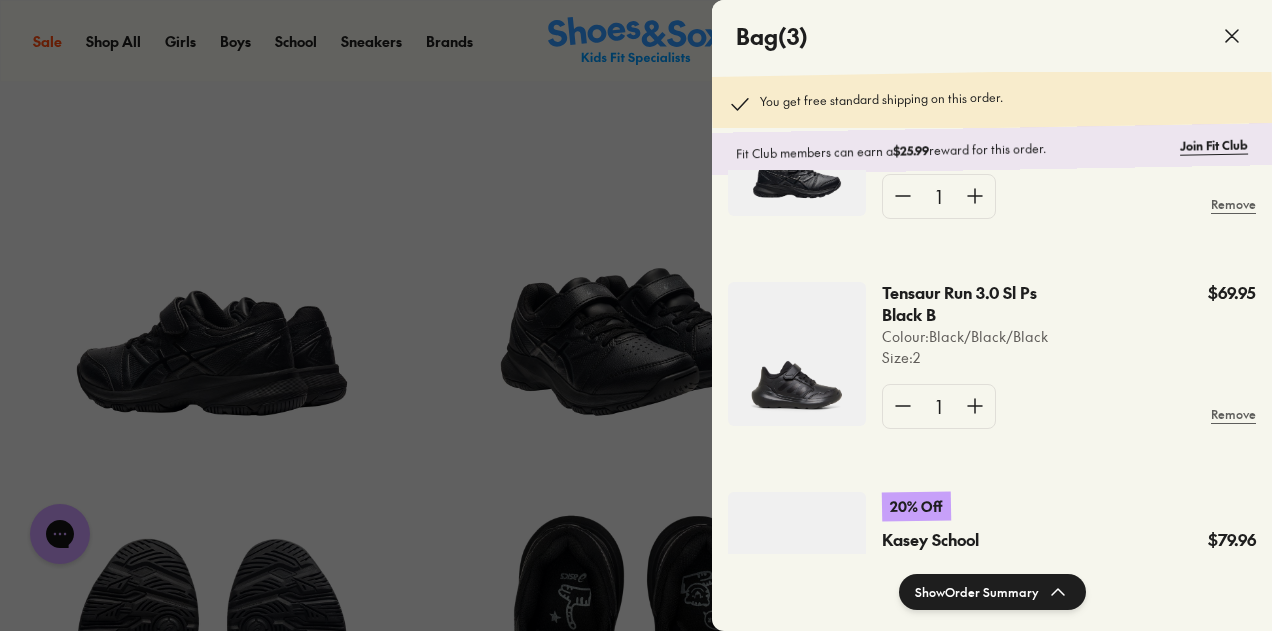 scroll, scrollTop: 27, scrollLeft: 0, axis: vertical 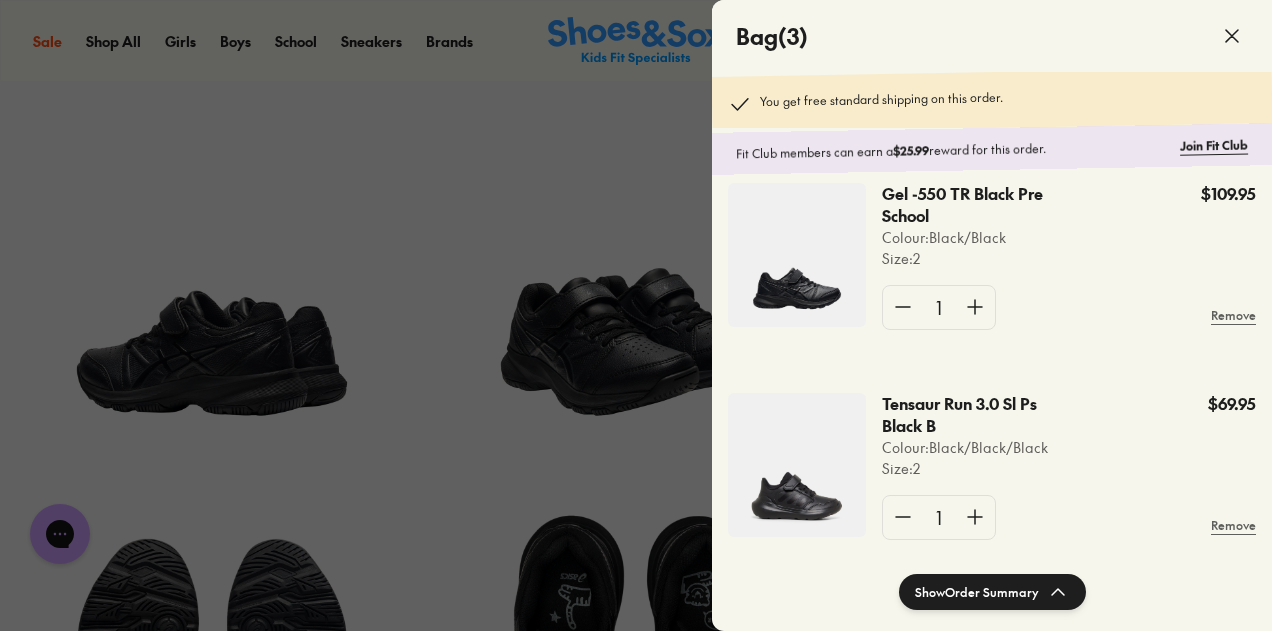 drag, startPoint x: 1090, startPoint y: 148, endPoint x: 668, endPoint y: 153, distance: 422.02963 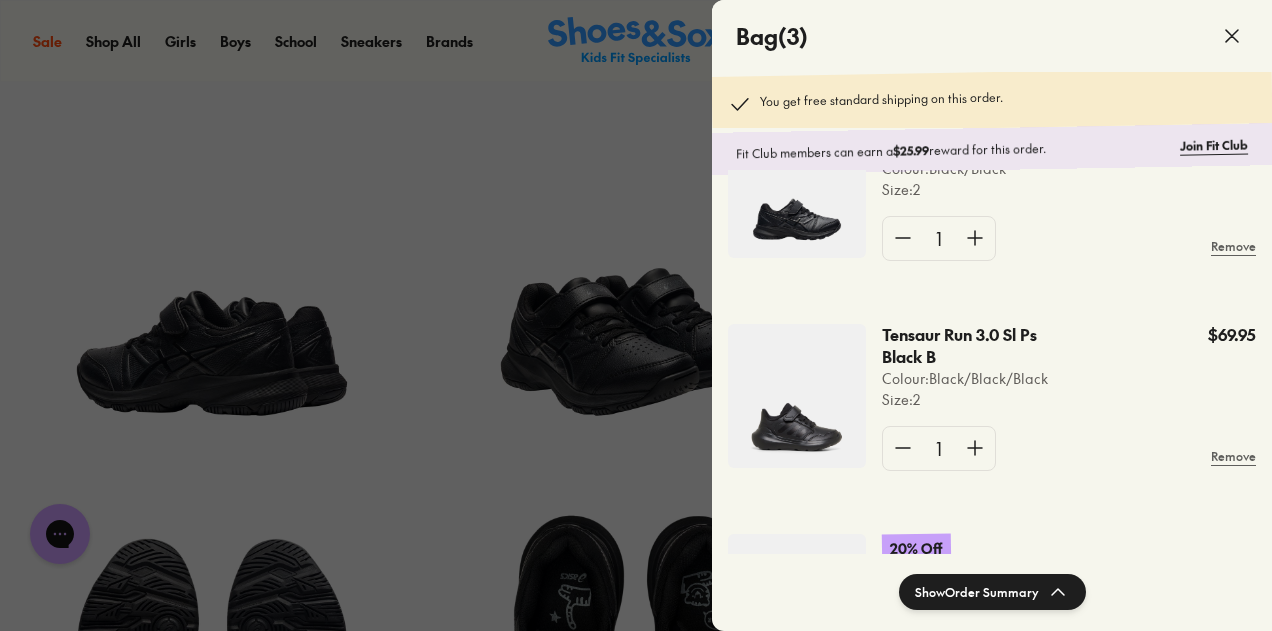 scroll, scrollTop: 127, scrollLeft: 0, axis: vertical 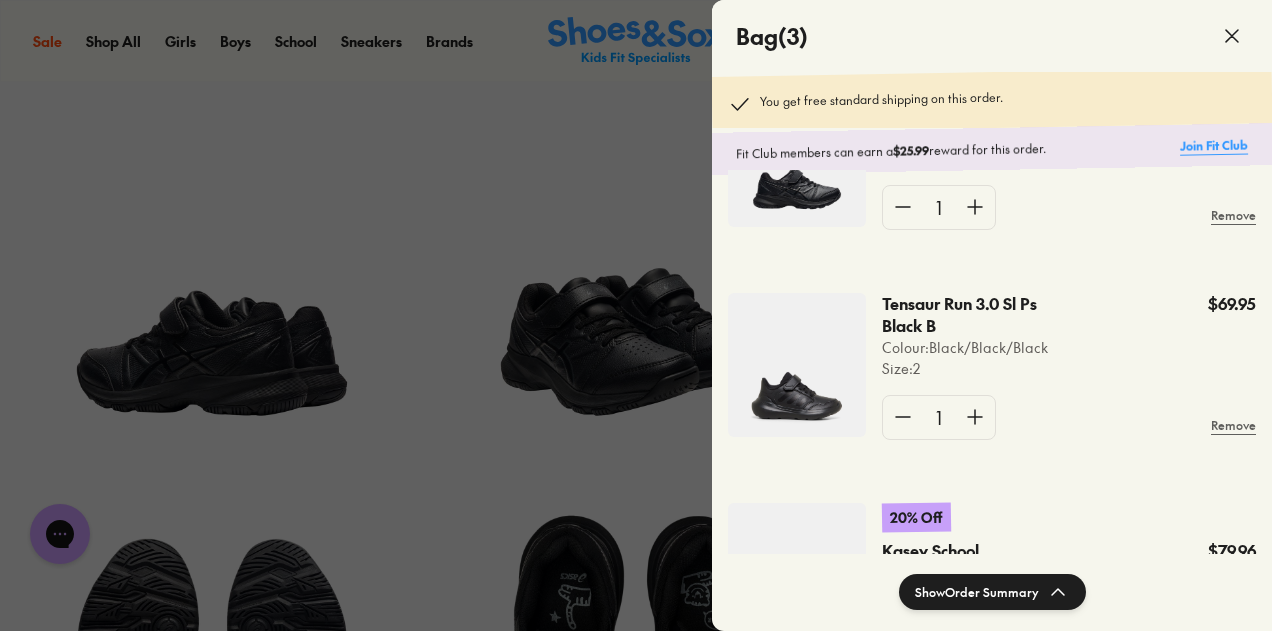 click on "Join Fit Club" 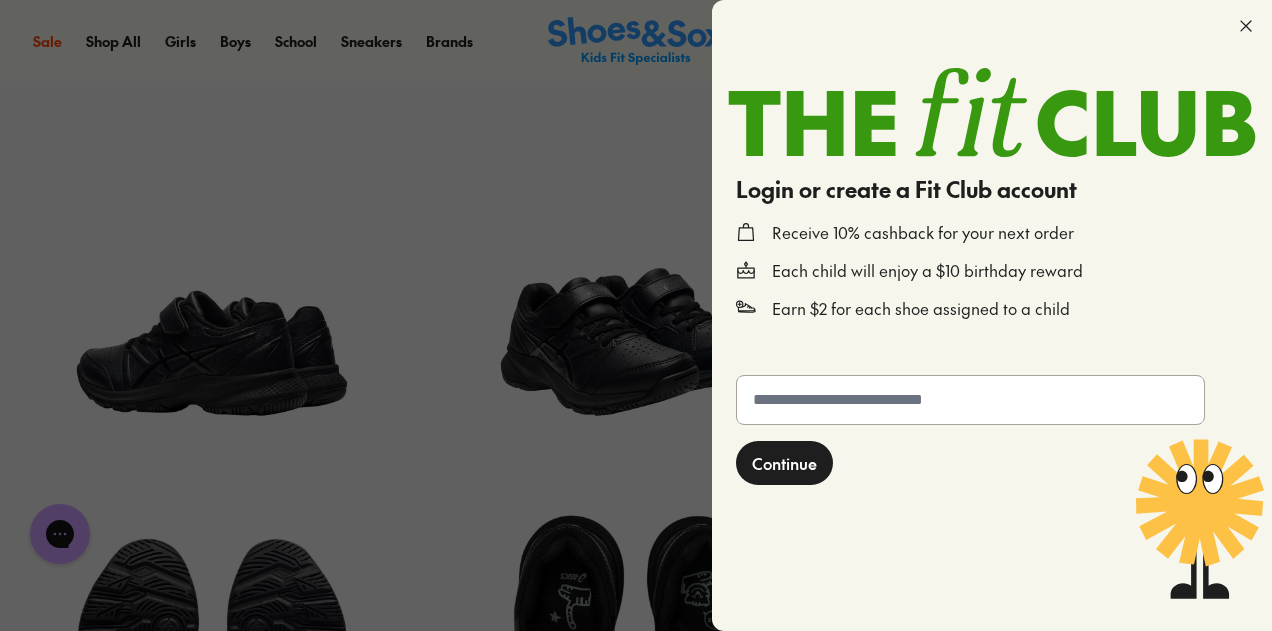 click 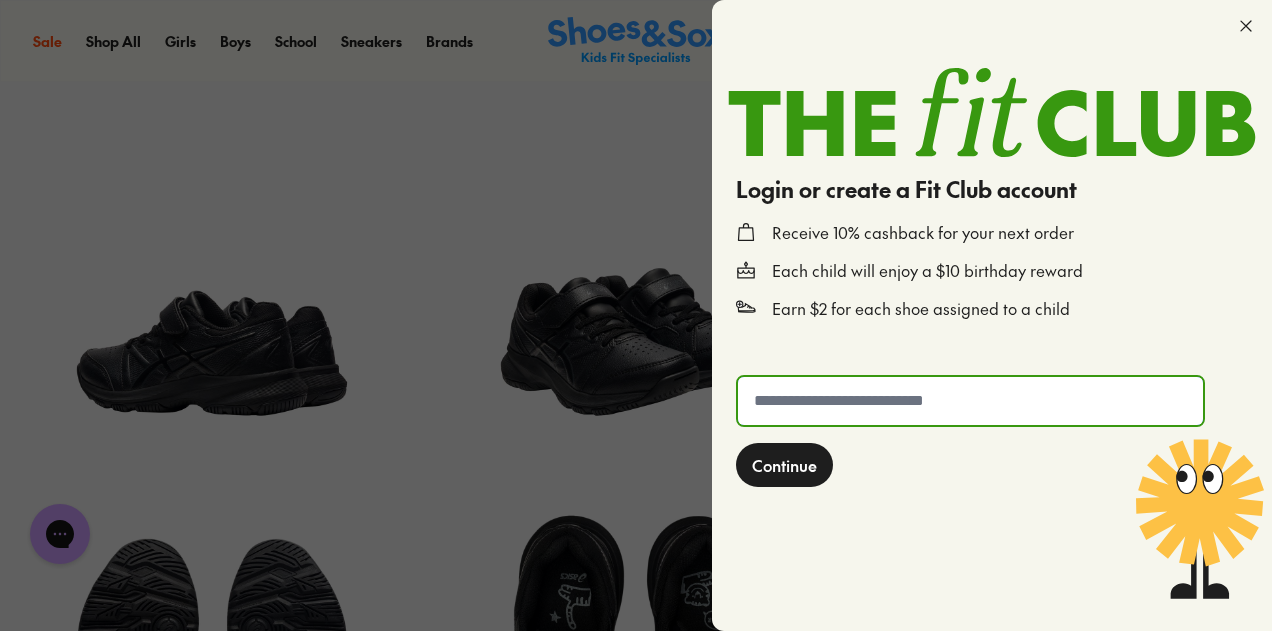 type on "**********" 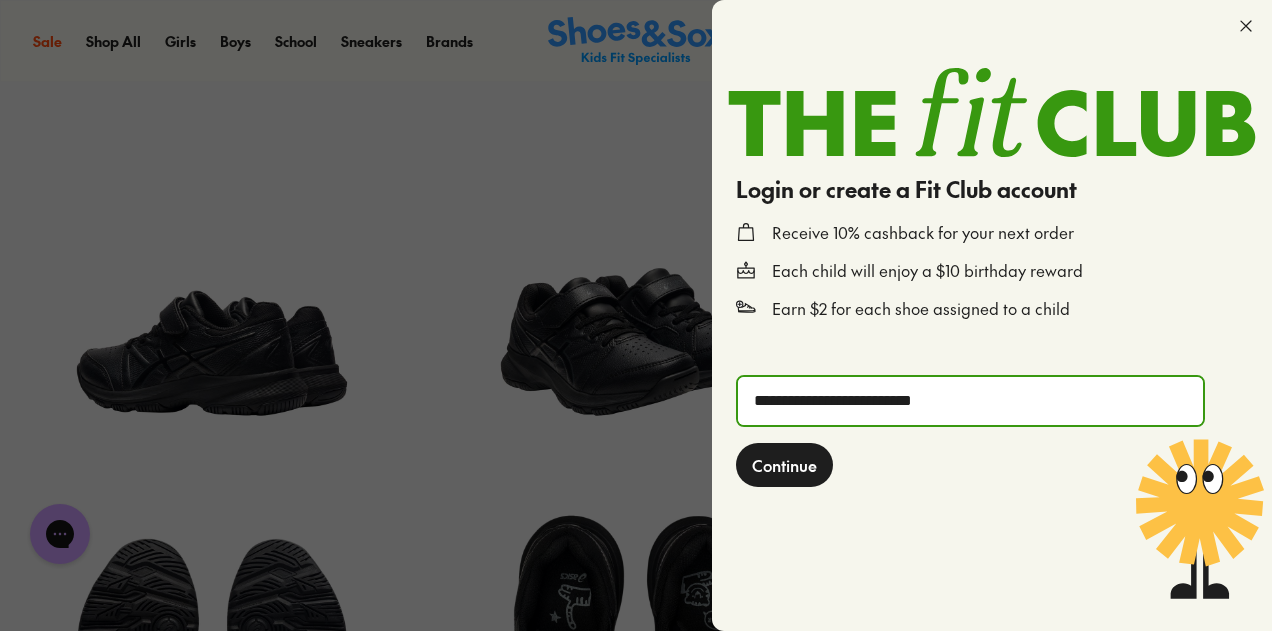 click on "Continue" 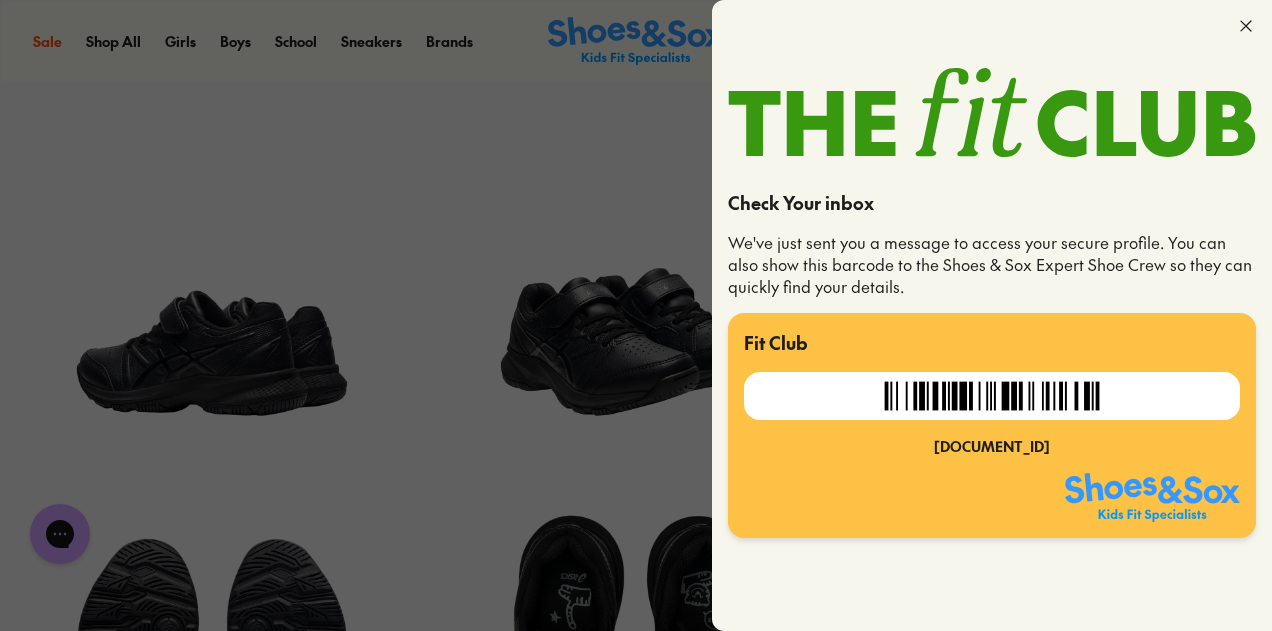 click 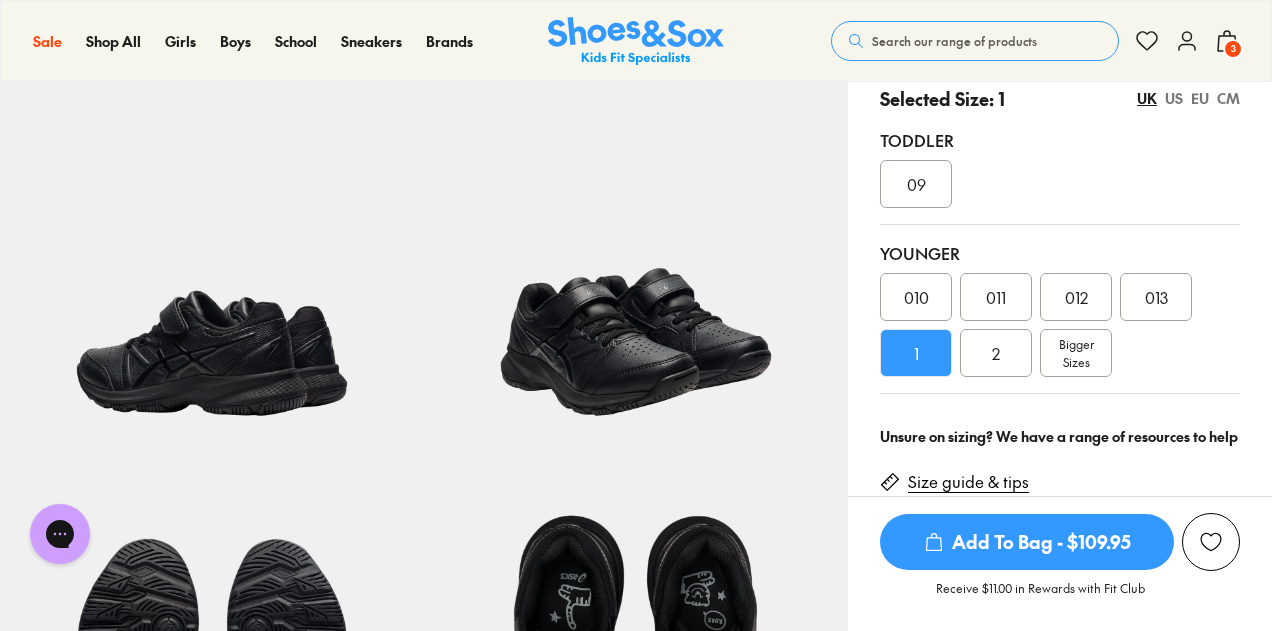 click 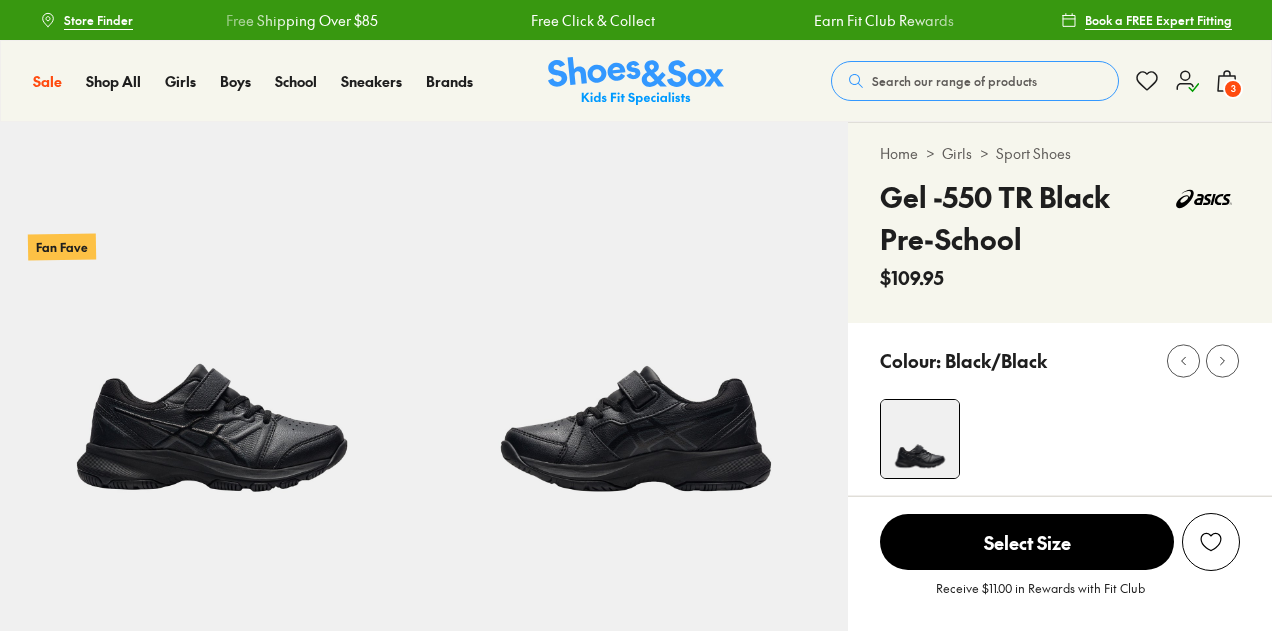 scroll, scrollTop: 0, scrollLeft: 0, axis: both 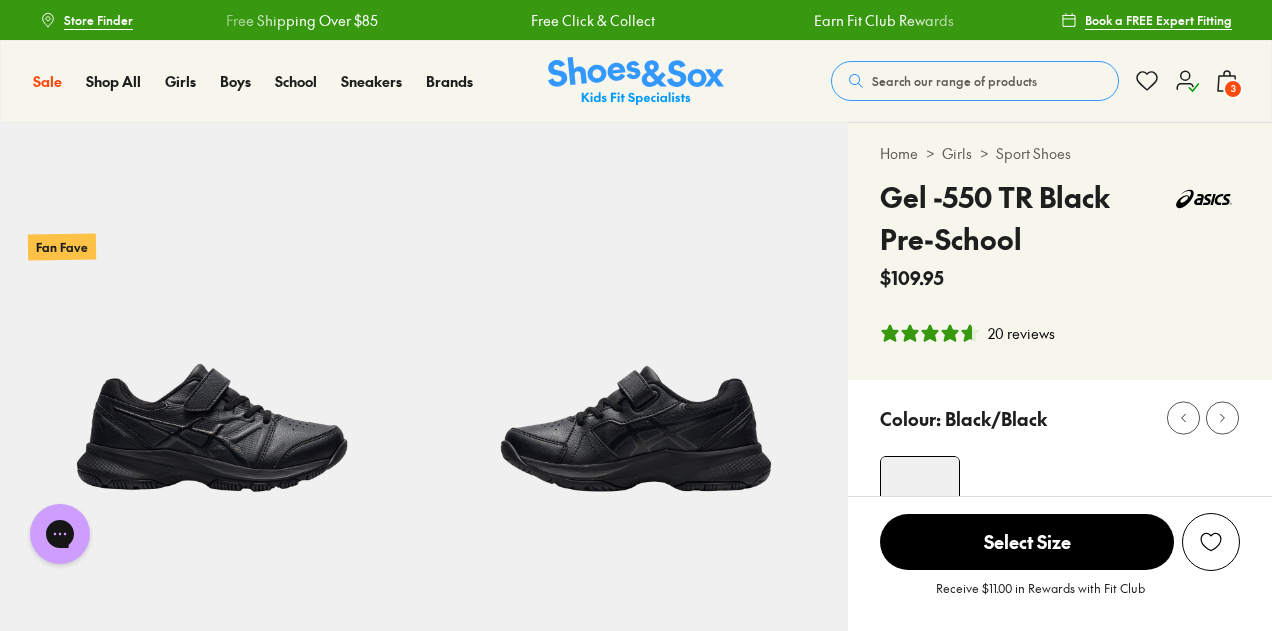 click 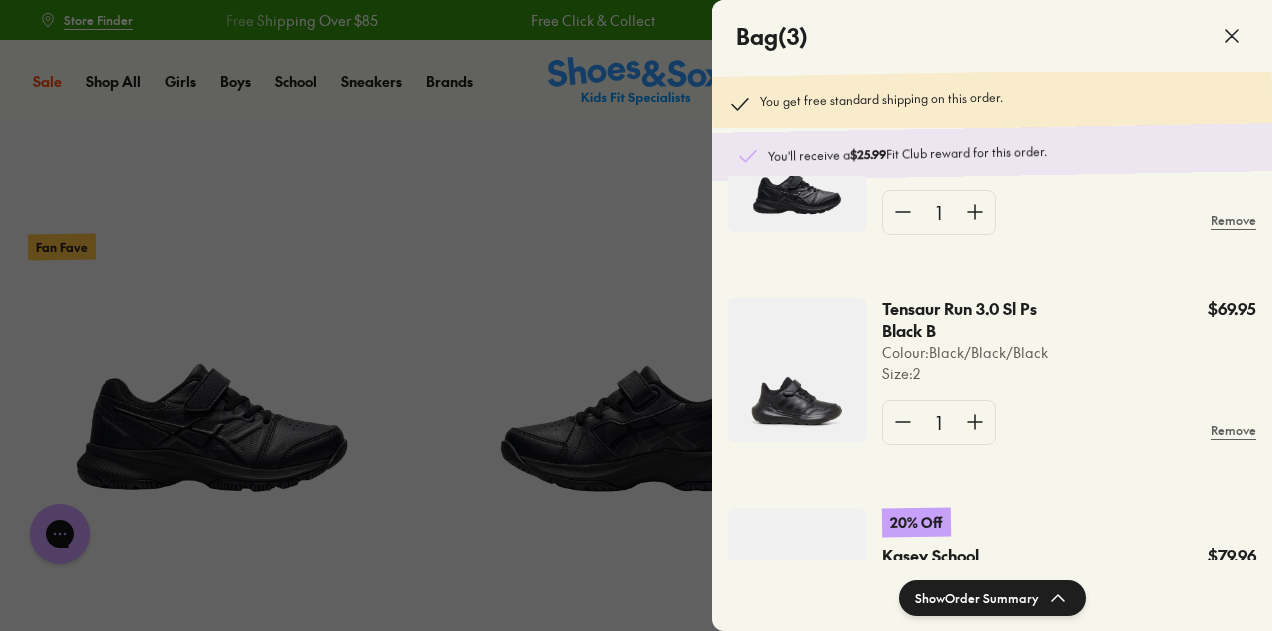 scroll, scrollTop: 200, scrollLeft: 0, axis: vertical 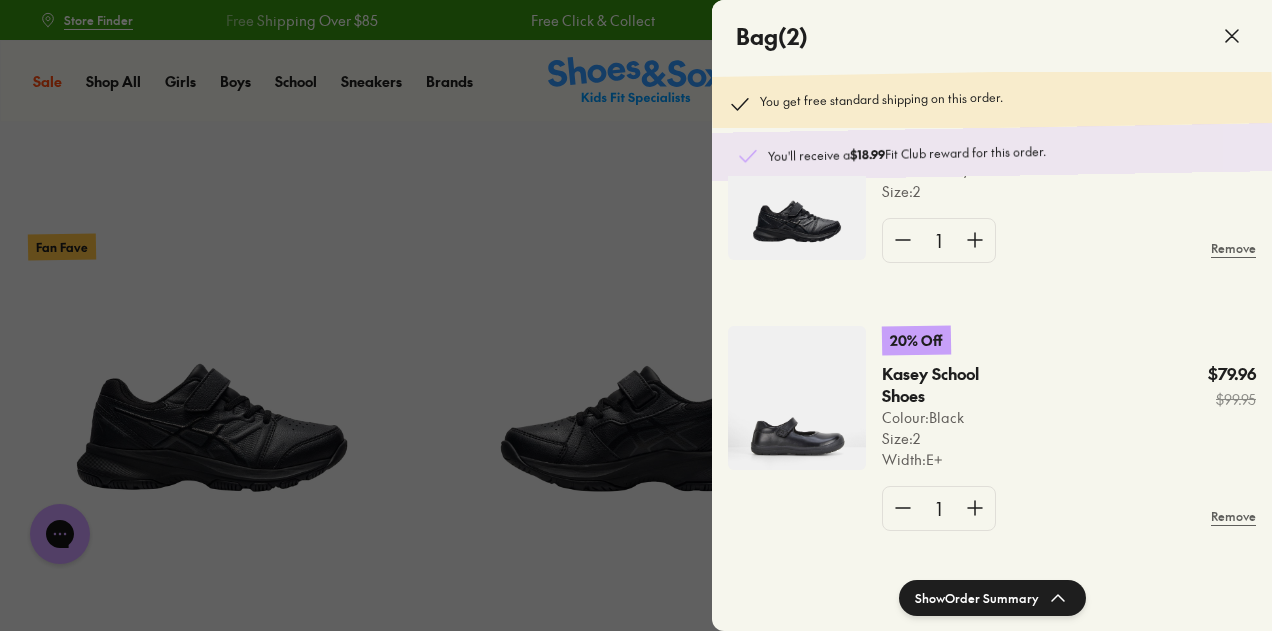 click 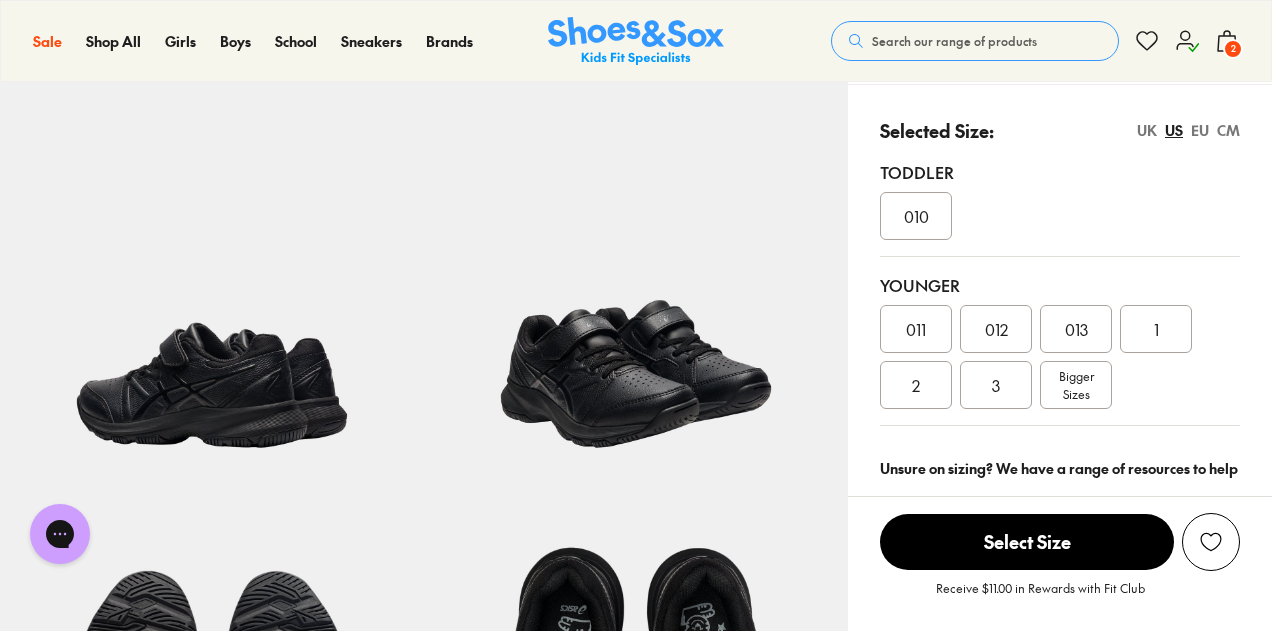 scroll, scrollTop: 500, scrollLeft: 0, axis: vertical 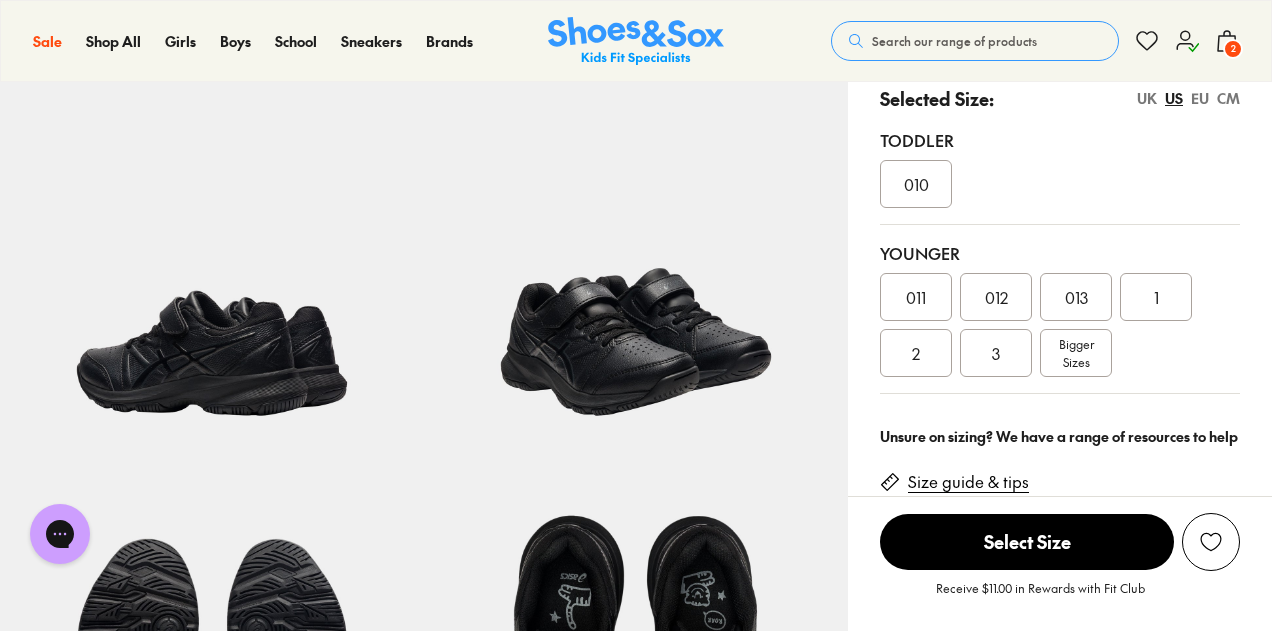 click on "UK" at bounding box center (1147, 98) 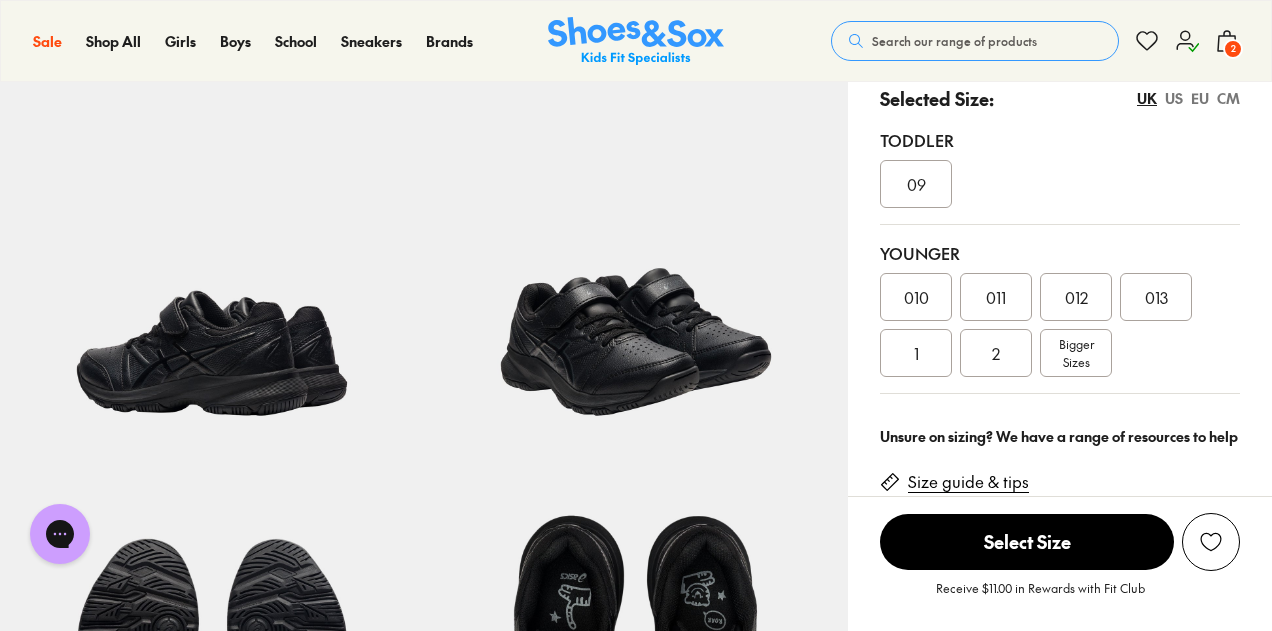 click 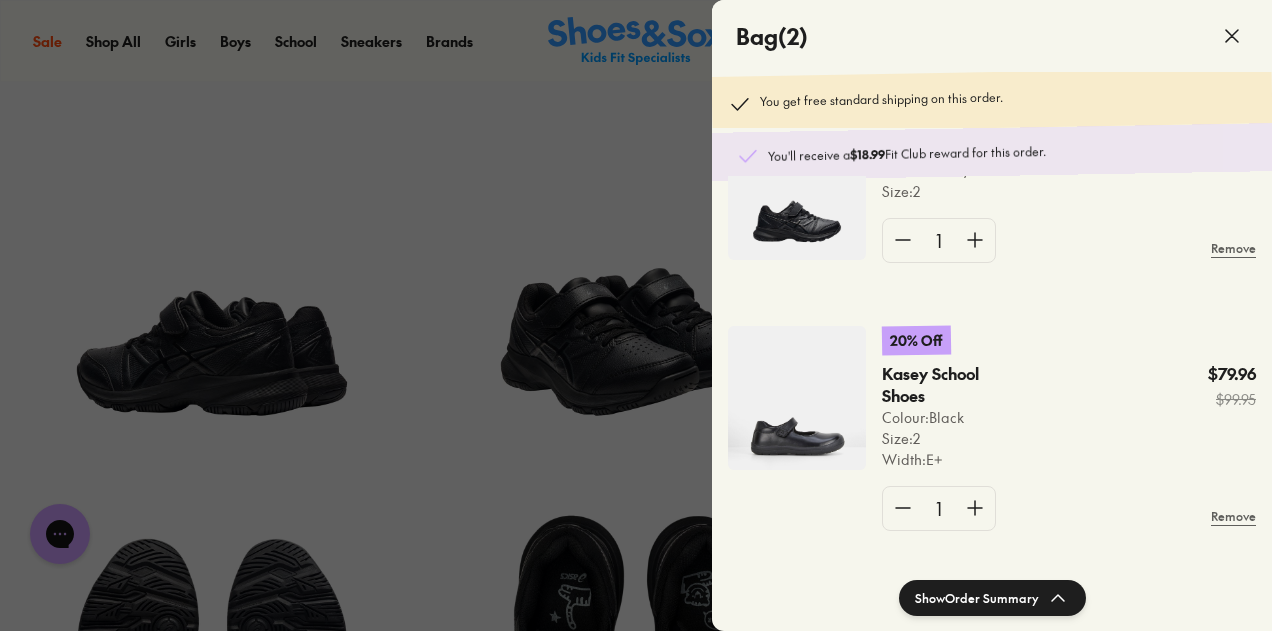 click on "Size :  2" 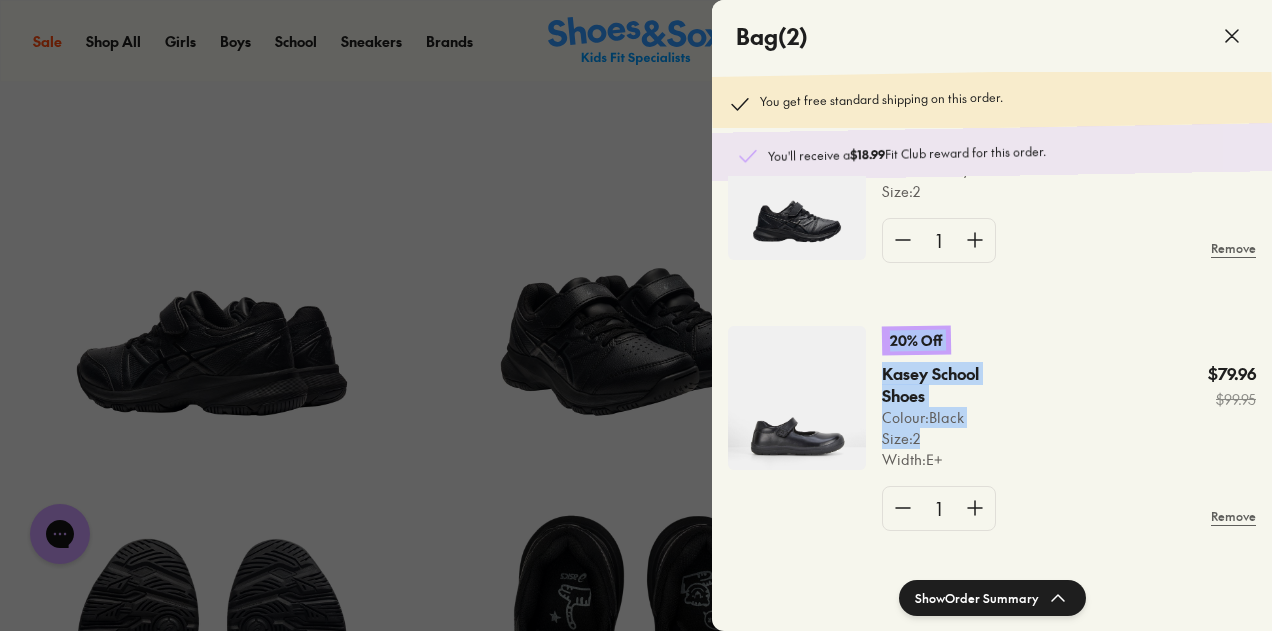 drag, startPoint x: 968, startPoint y: 434, endPoint x: 857, endPoint y: 404, distance: 114.982605 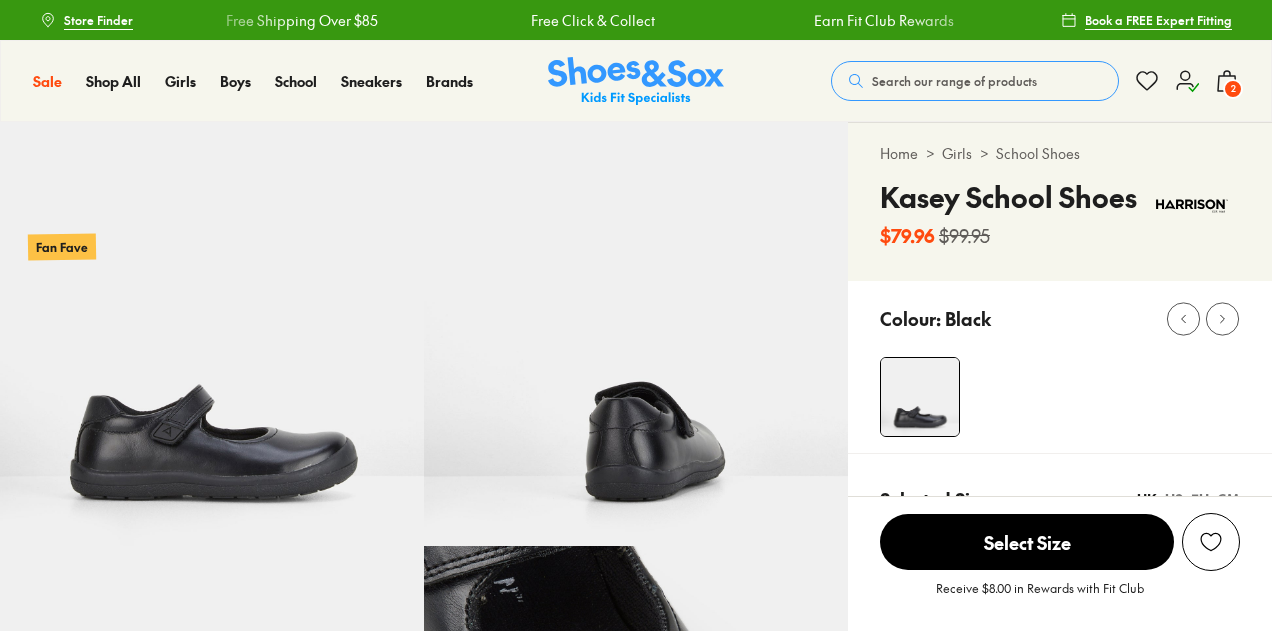 scroll, scrollTop: 0, scrollLeft: 0, axis: both 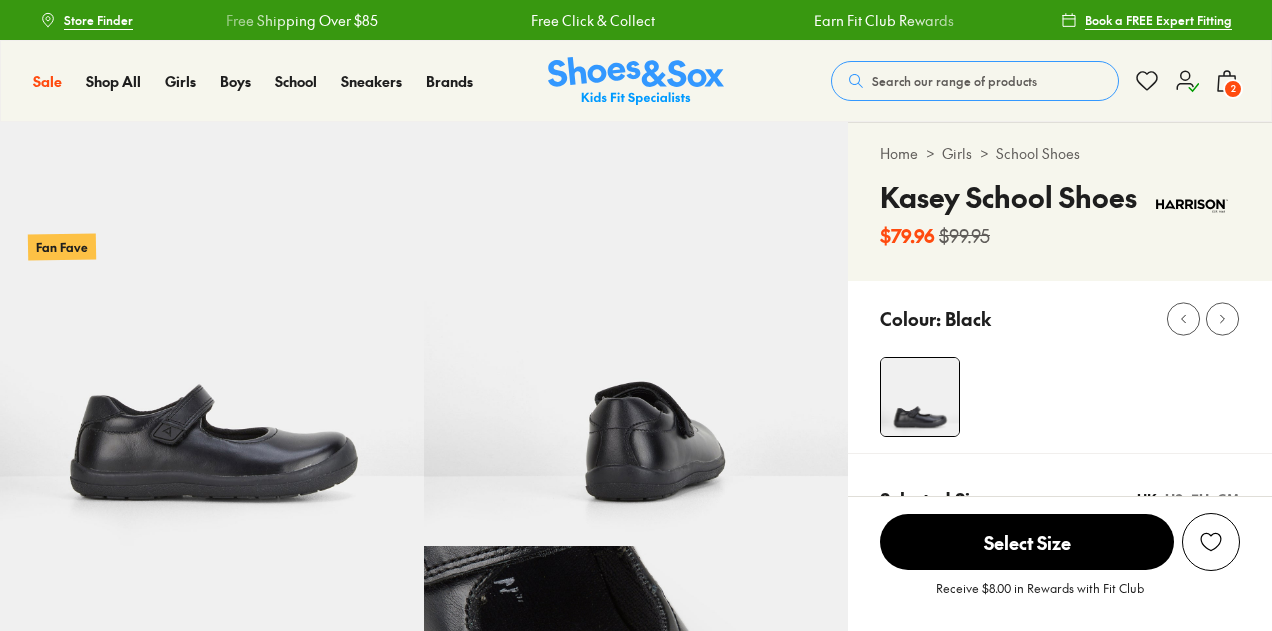 select on "*" 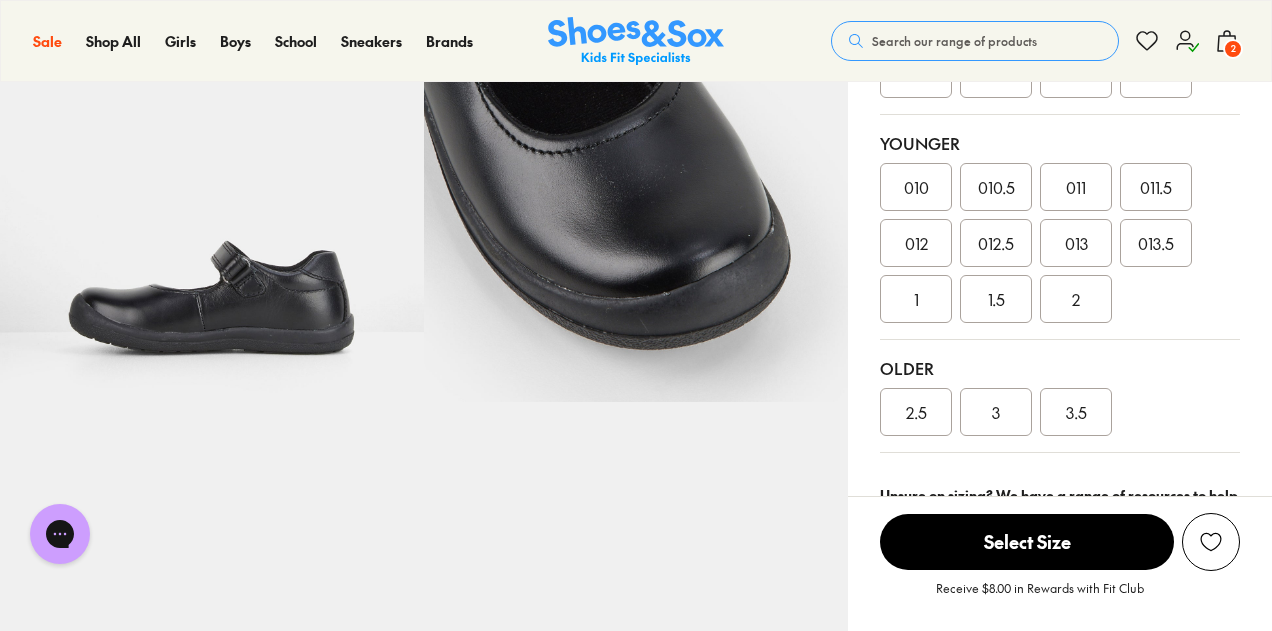 scroll, scrollTop: 600, scrollLeft: 0, axis: vertical 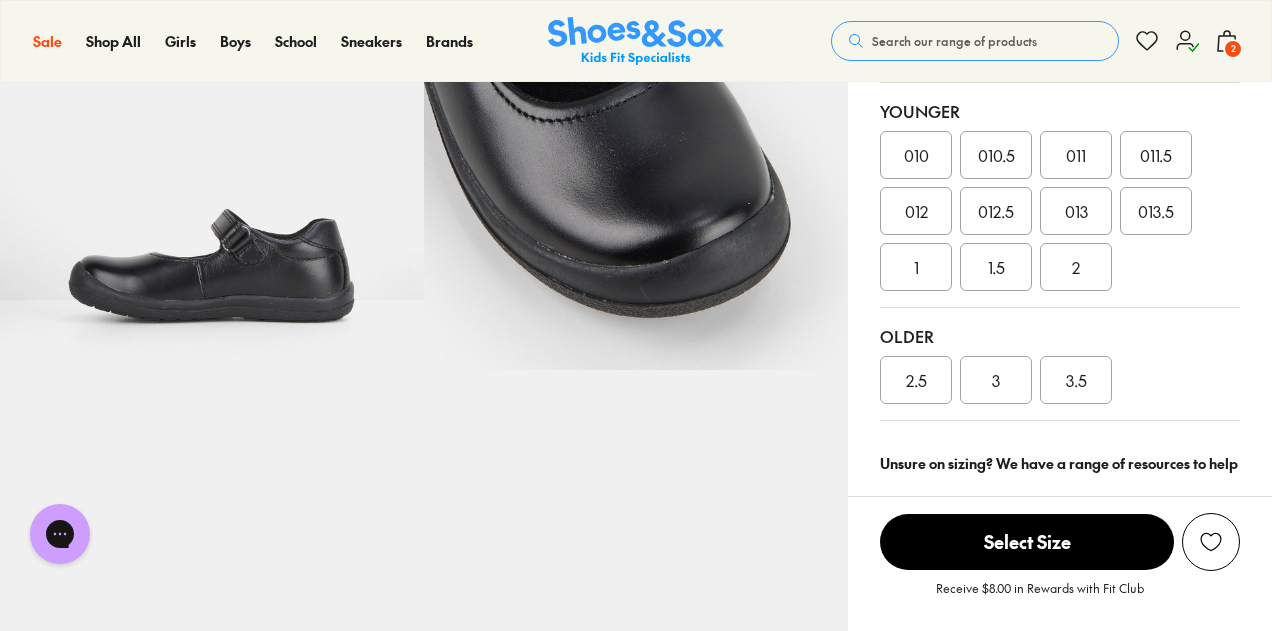 click on "2.5" at bounding box center [916, 380] 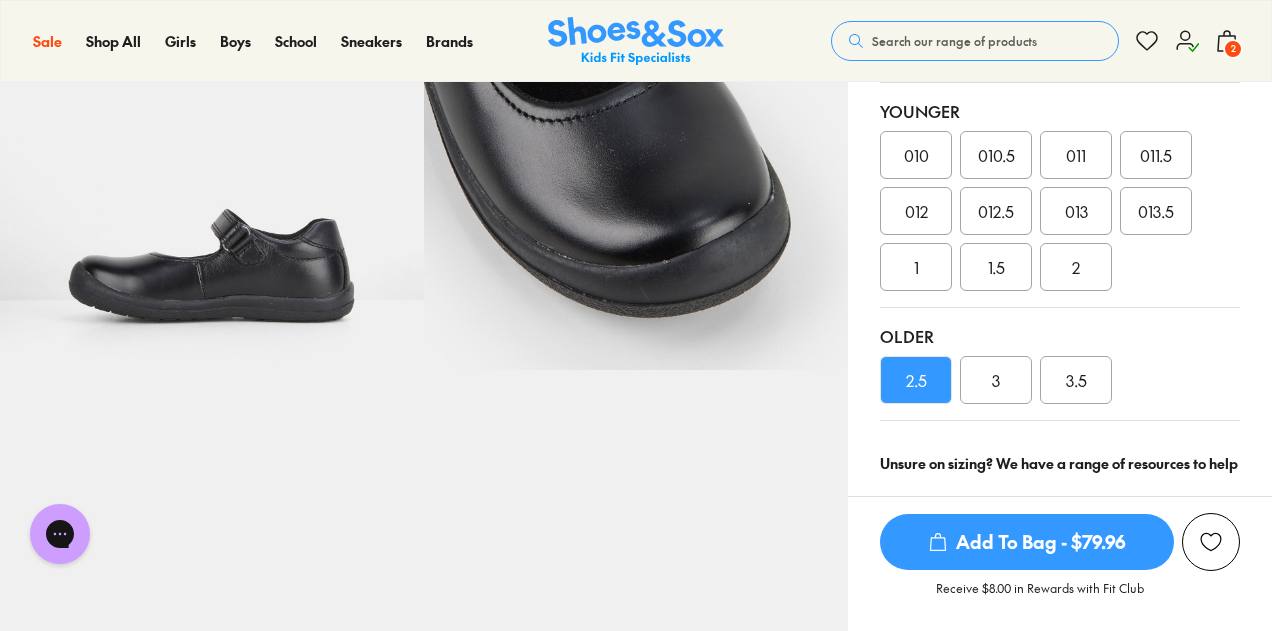 click on "Add To Bag - $79.96" at bounding box center (1027, 542) 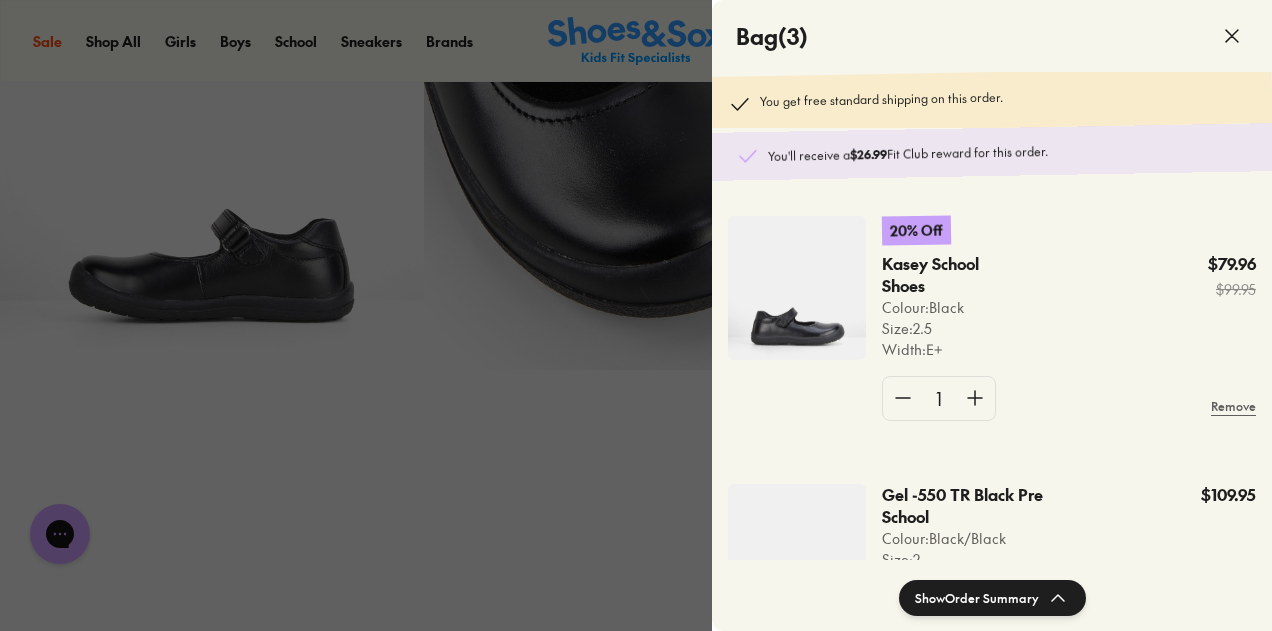 click 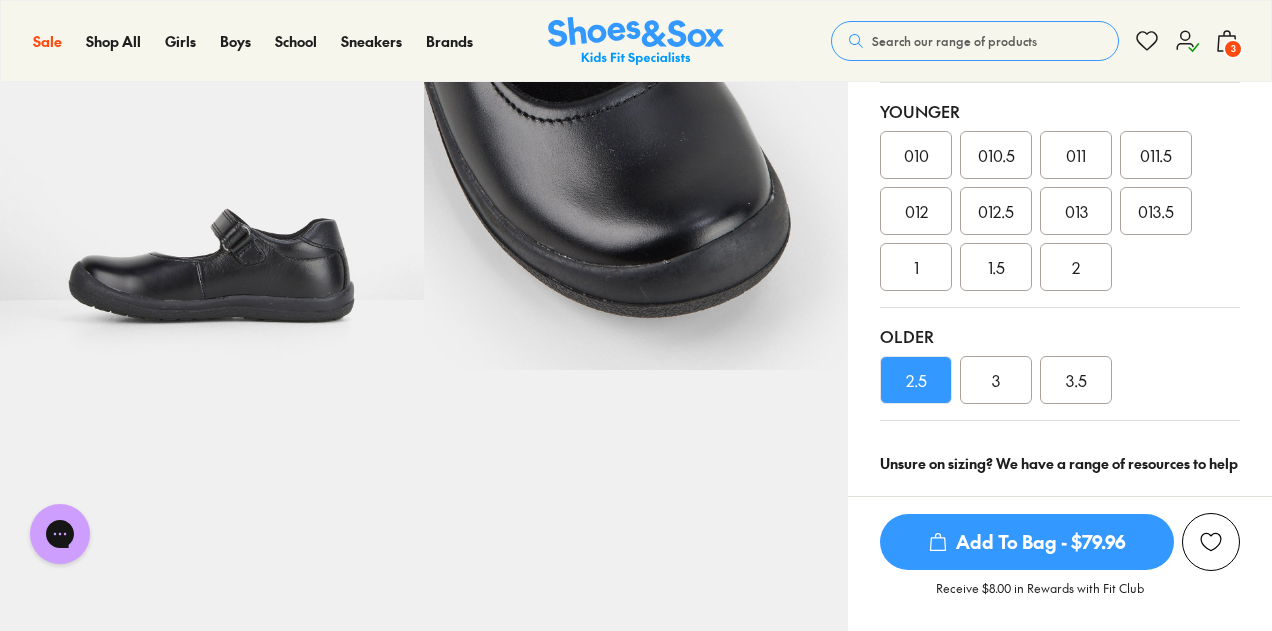 click on "2" at bounding box center [1076, 267] 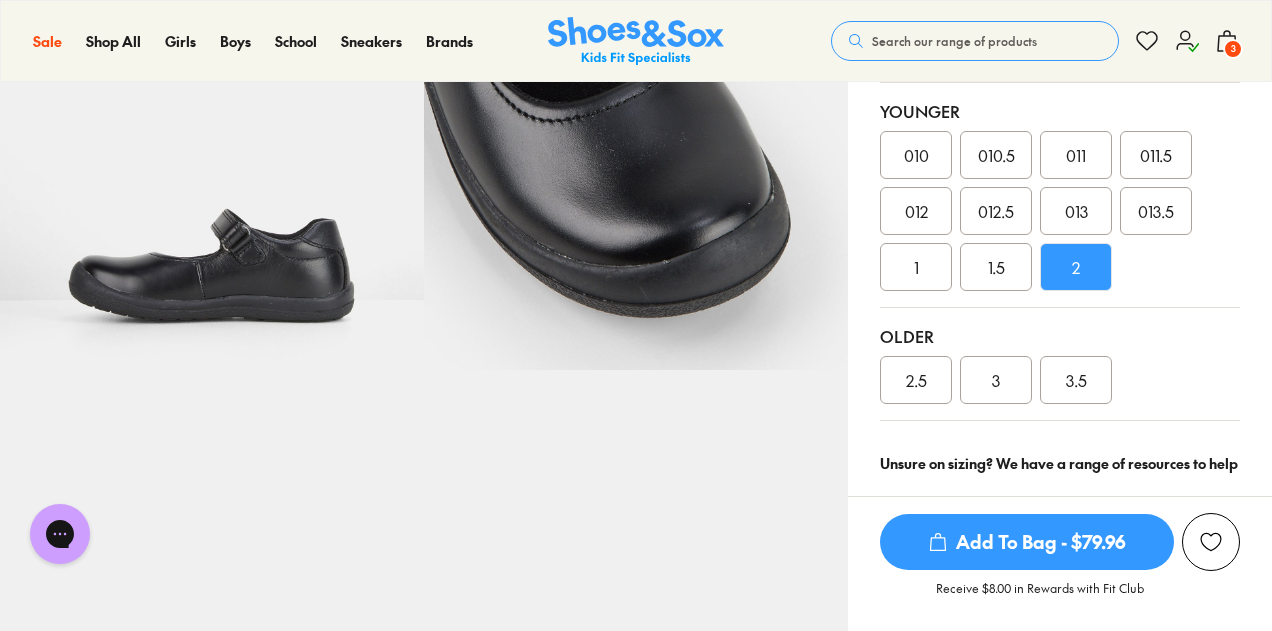 click 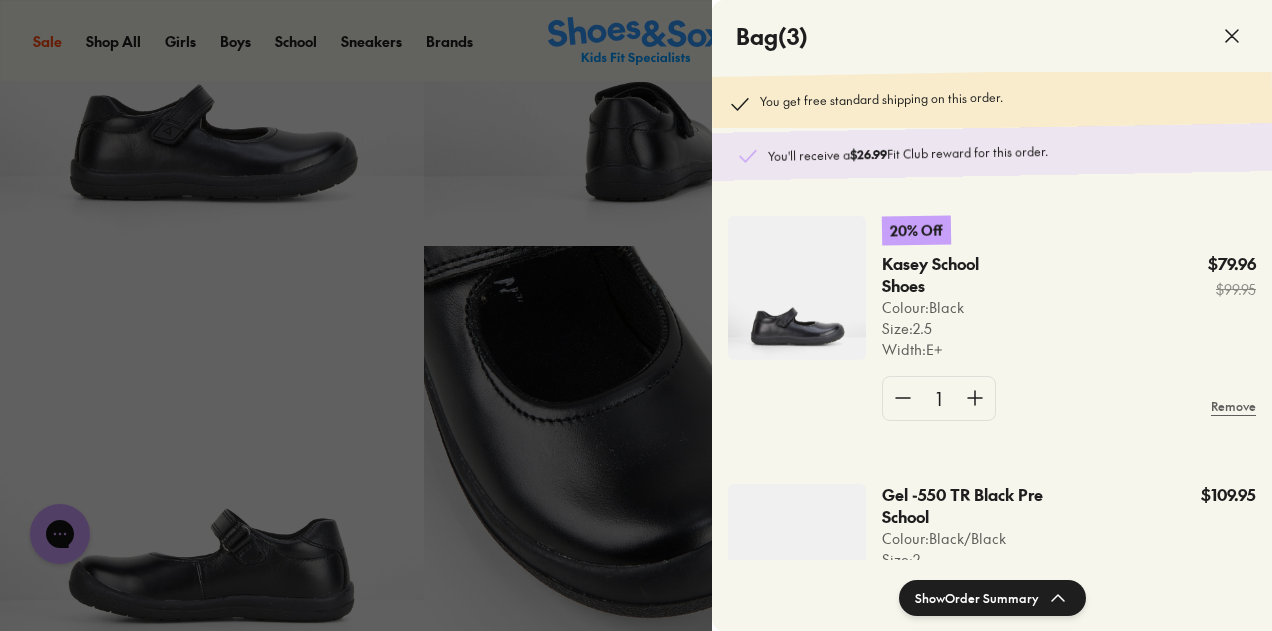 scroll, scrollTop: 100, scrollLeft: 0, axis: vertical 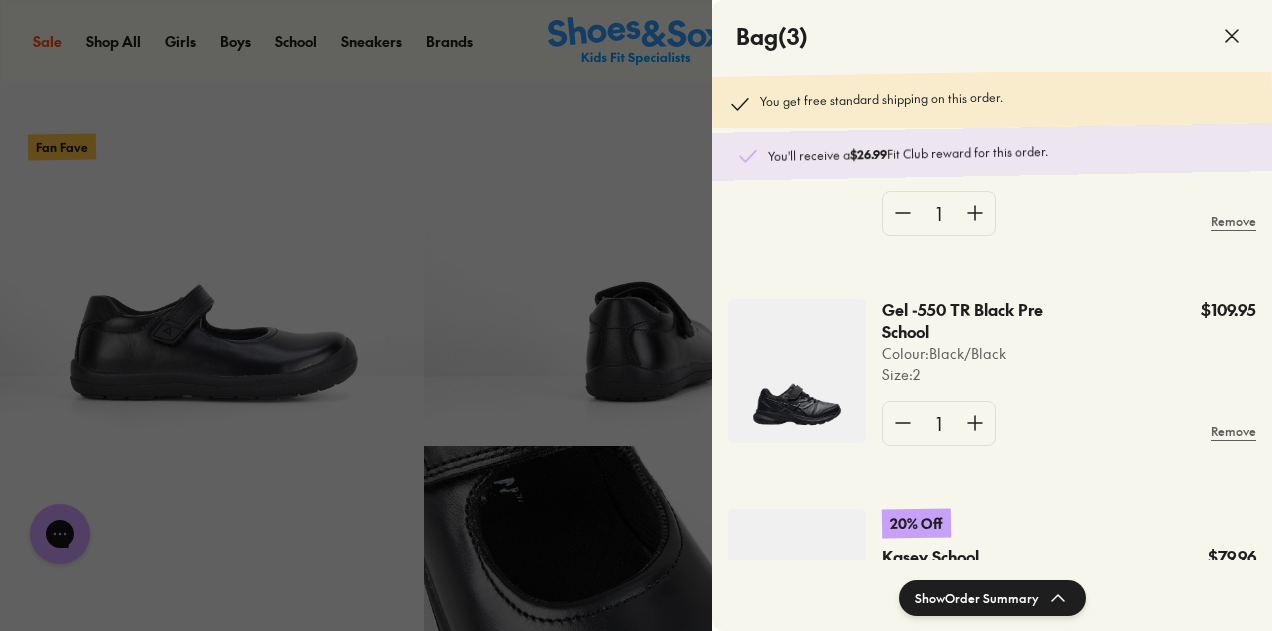 click 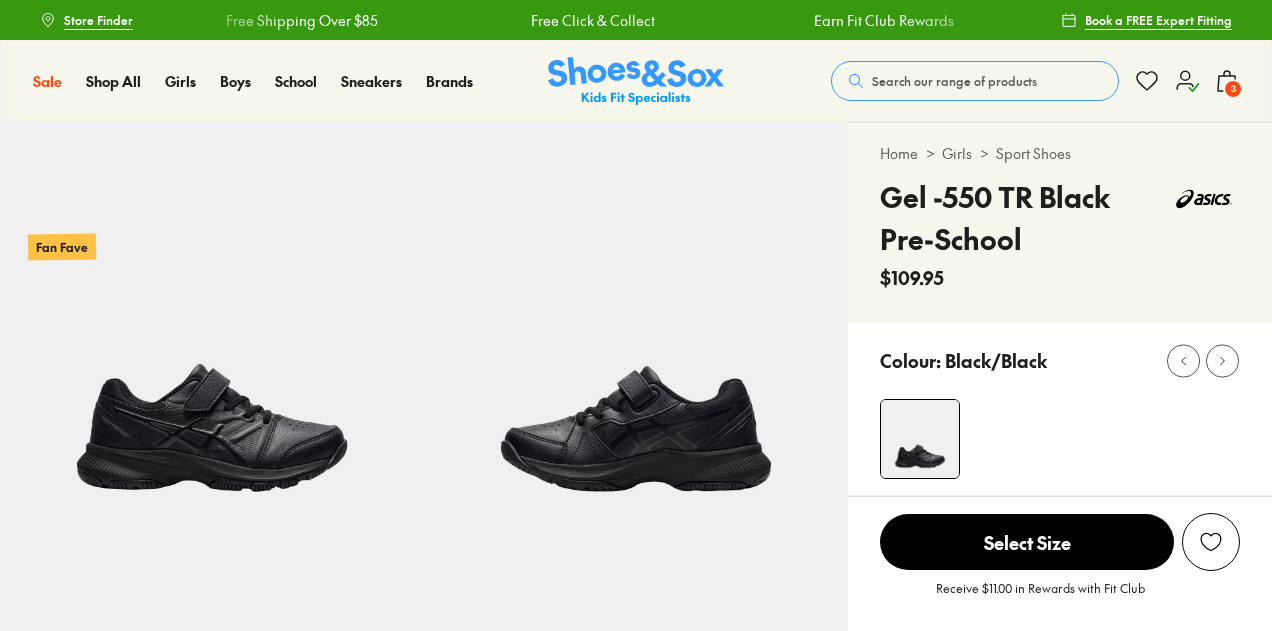 scroll, scrollTop: 0, scrollLeft: 0, axis: both 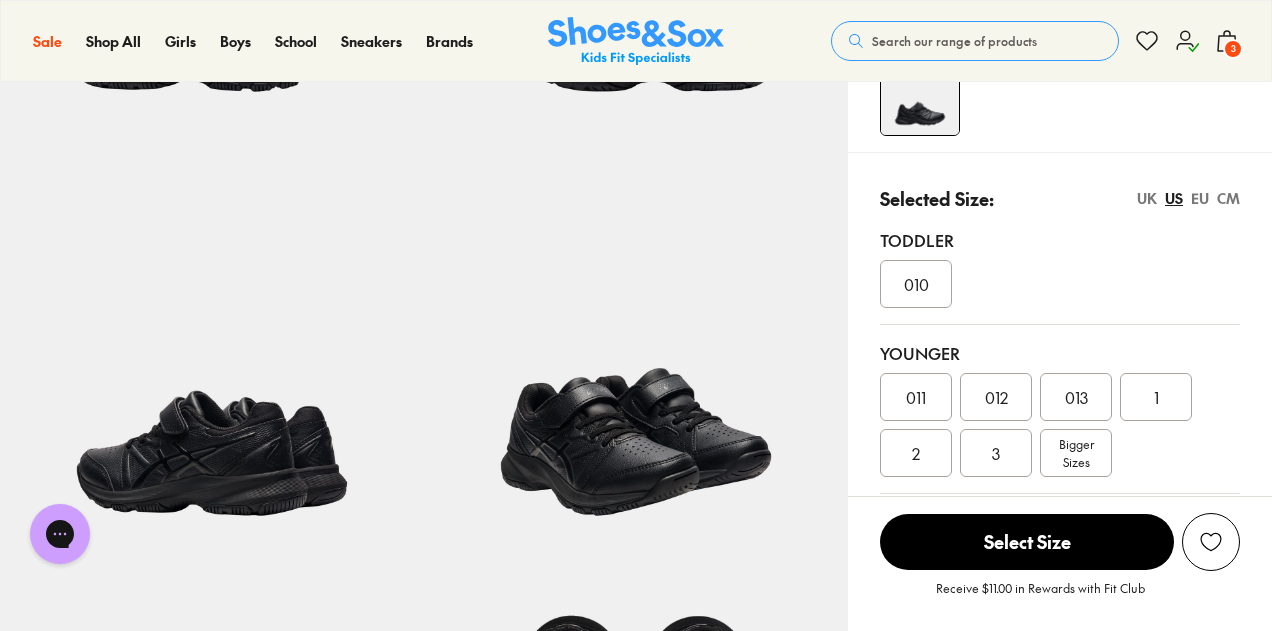 click on "EU" at bounding box center (1200, 198) 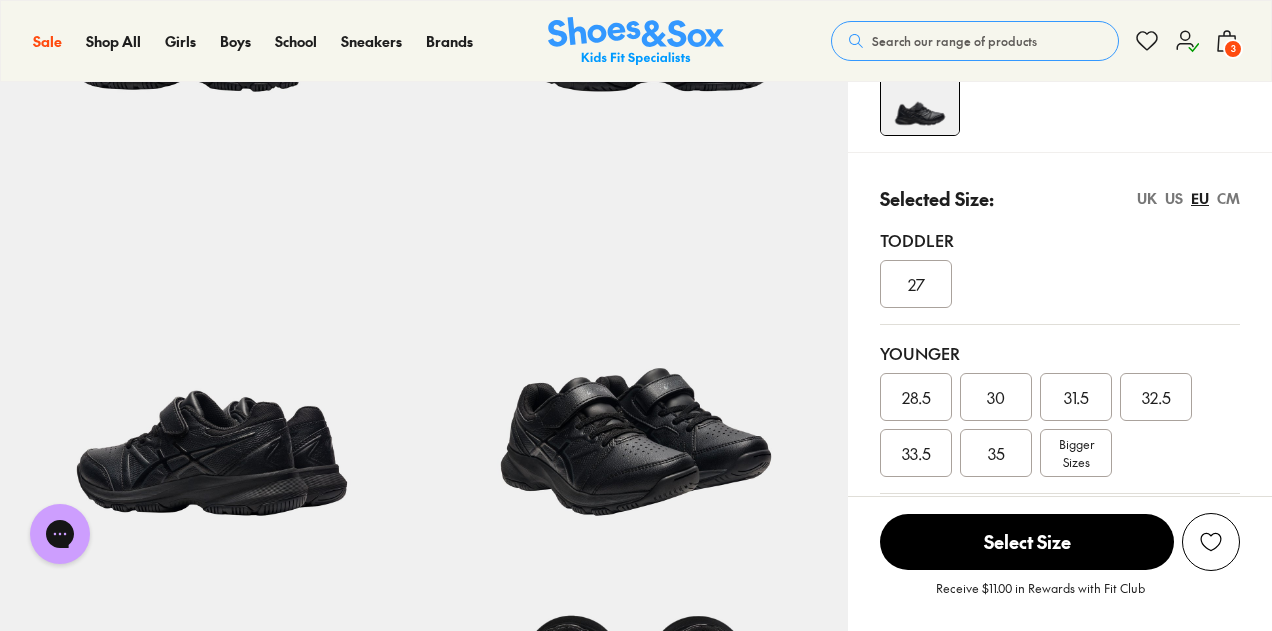 click on "33.5" at bounding box center (916, 453) 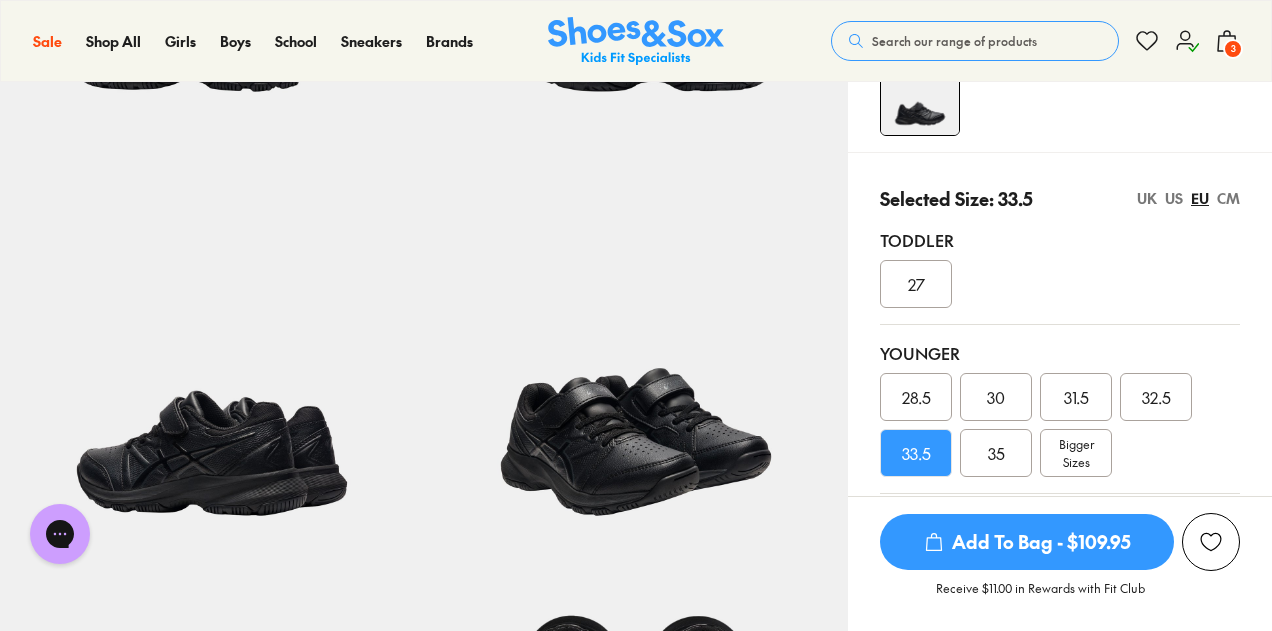 click on "Add To Bag - $109.95" at bounding box center (1027, 542) 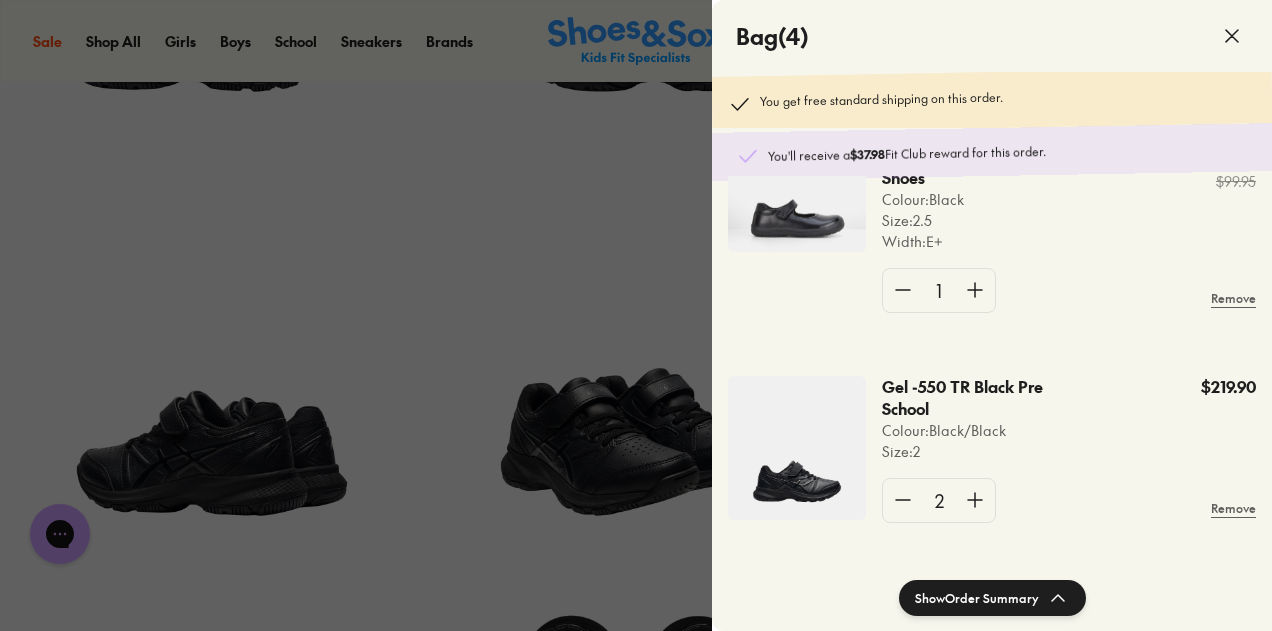 scroll, scrollTop: 300, scrollLeft: 0, axis: vertical 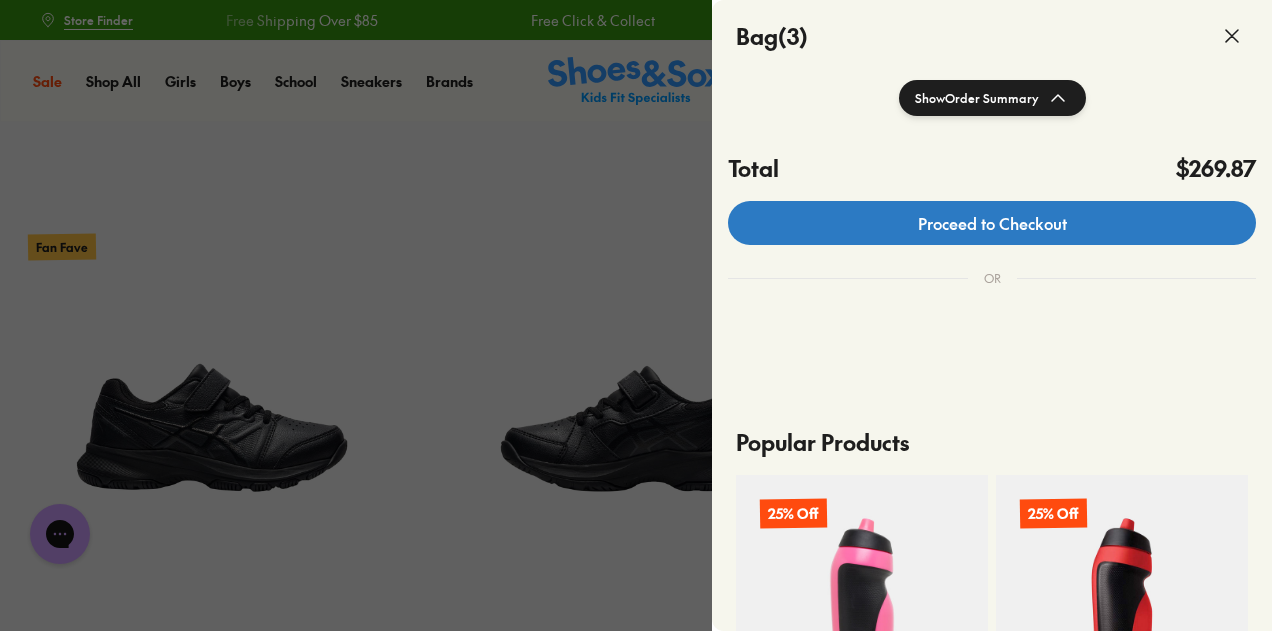 click on "Proceed to Checkout" 